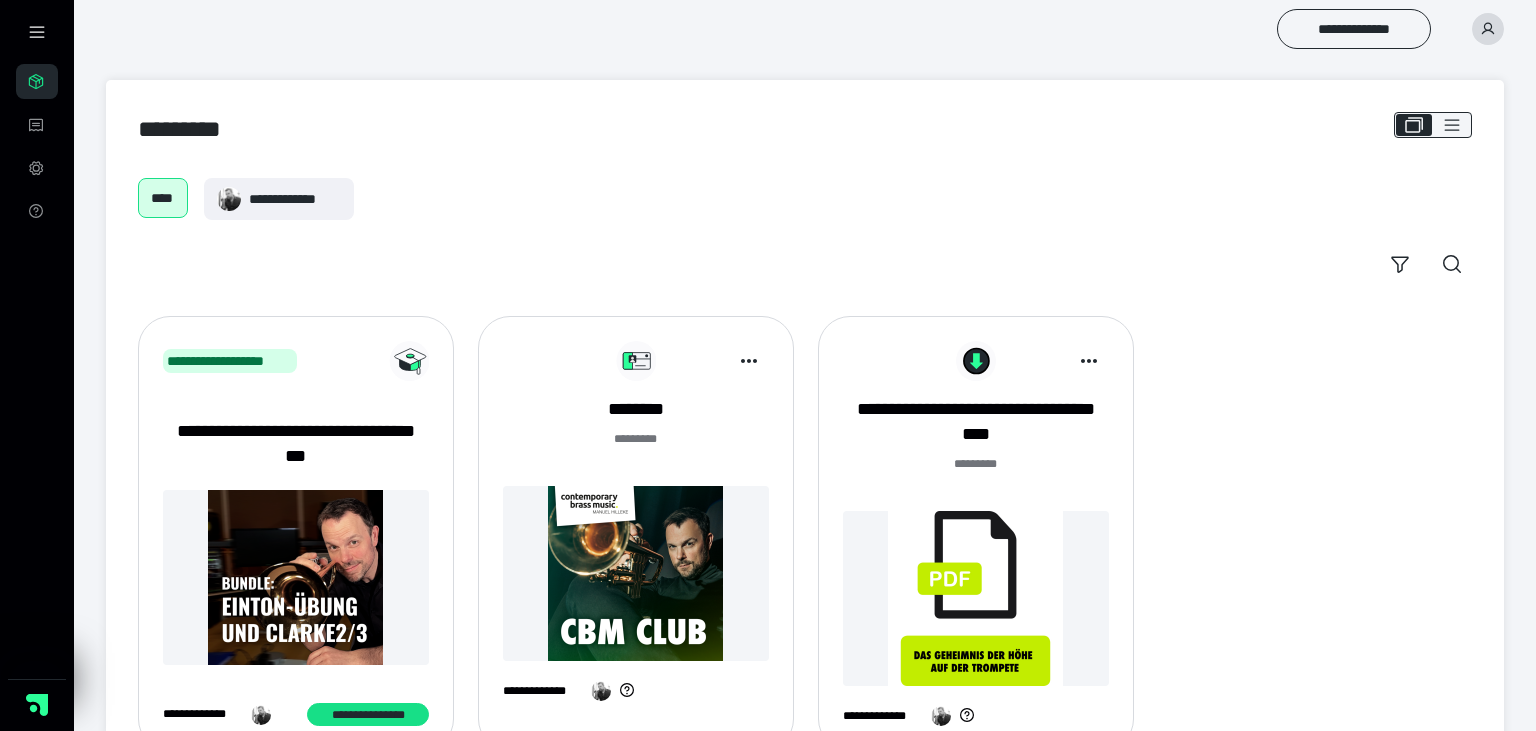 scroll, scrollTop: 0, scrollLeft: 0, axis: both 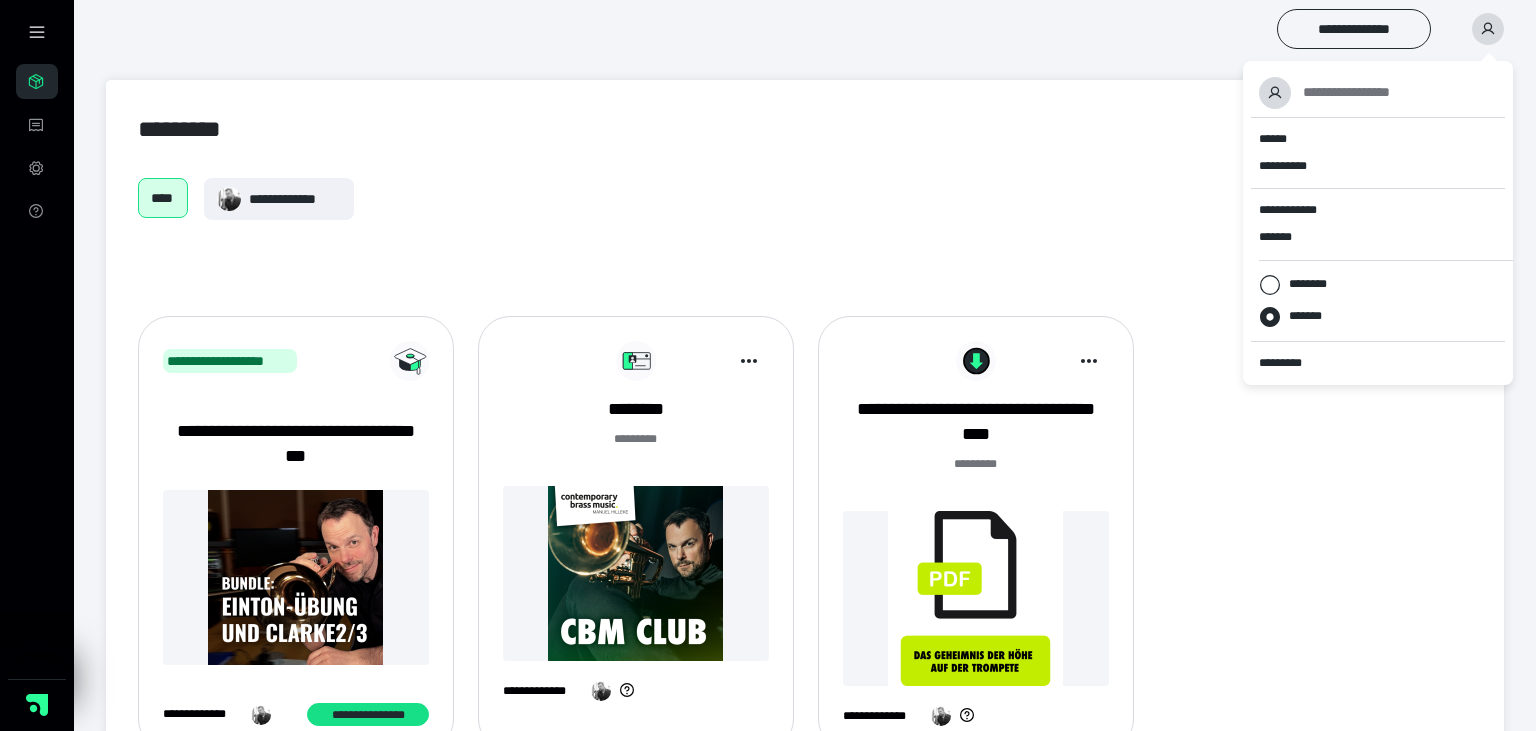 click on "**********" at bounding box center (805, 431) 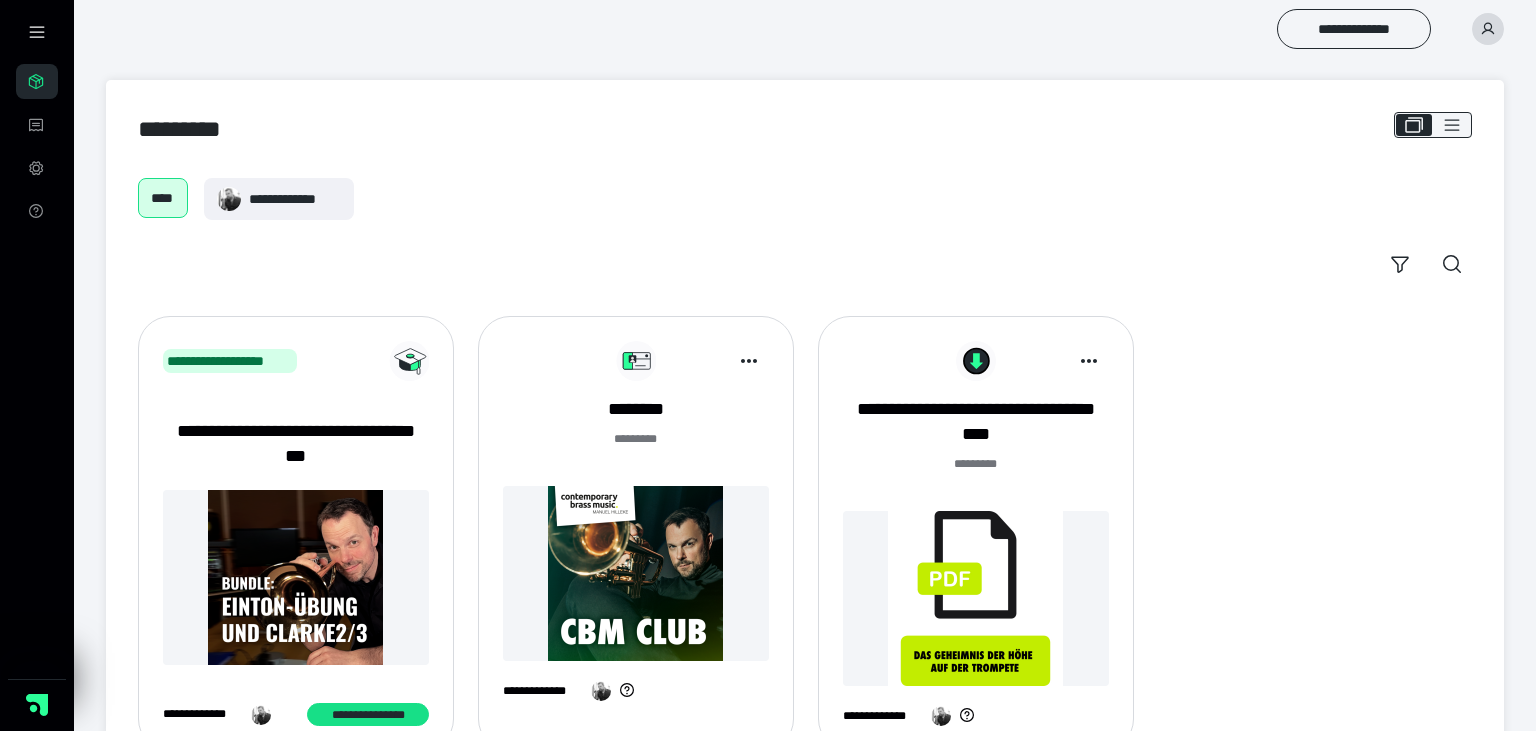 click 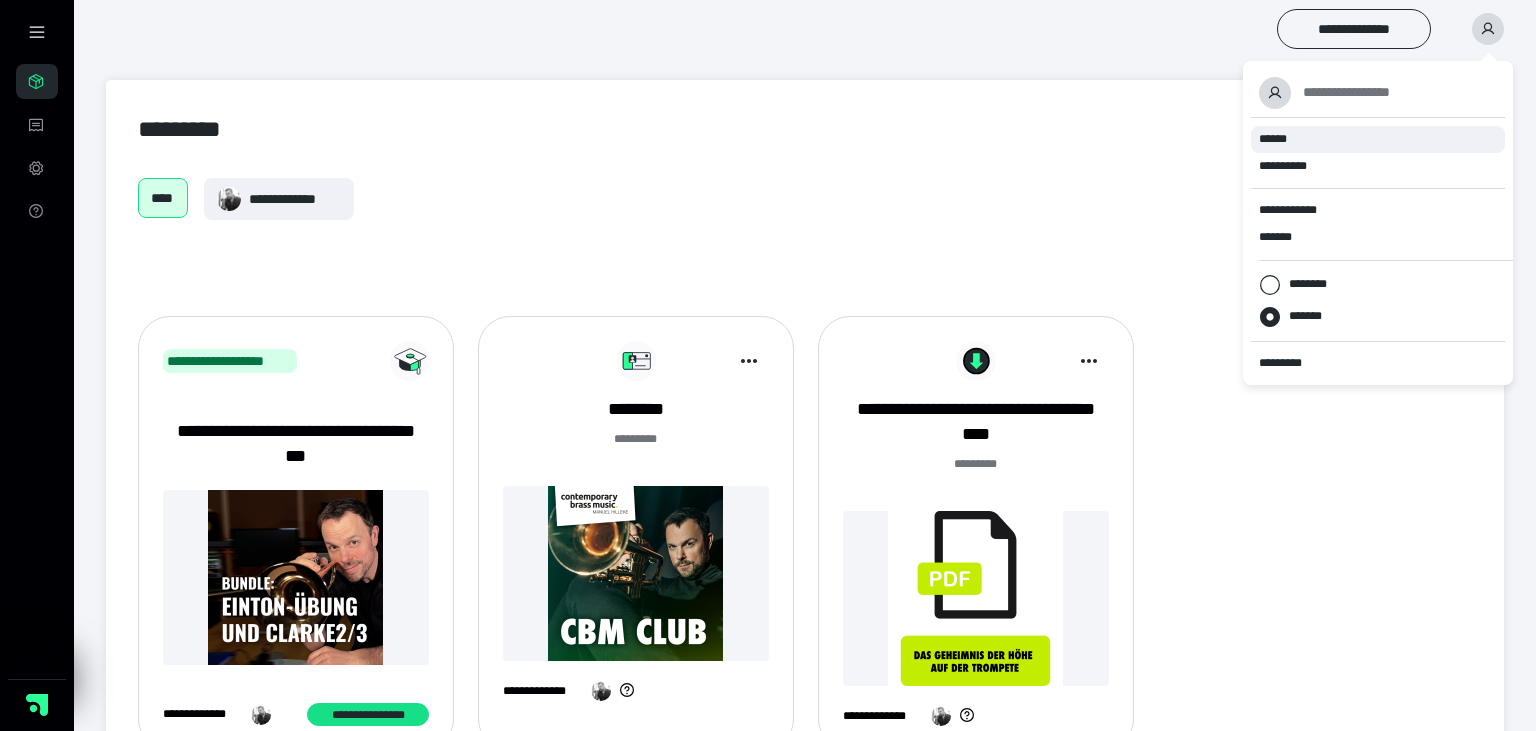 click on "******" at bounding box center [1378, 139] 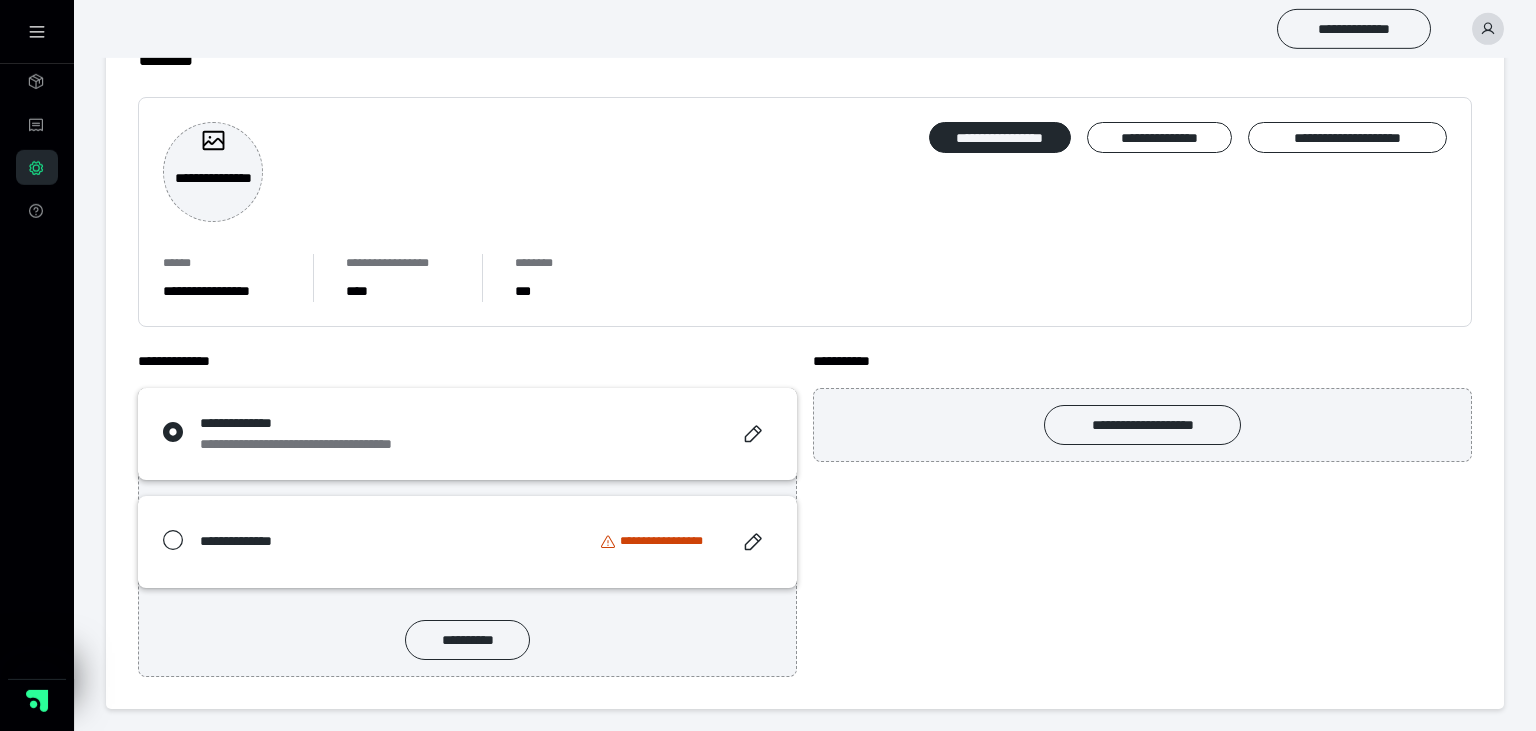 scroll, scrollTop: 68, scrollLeft: 0, axis: vertical 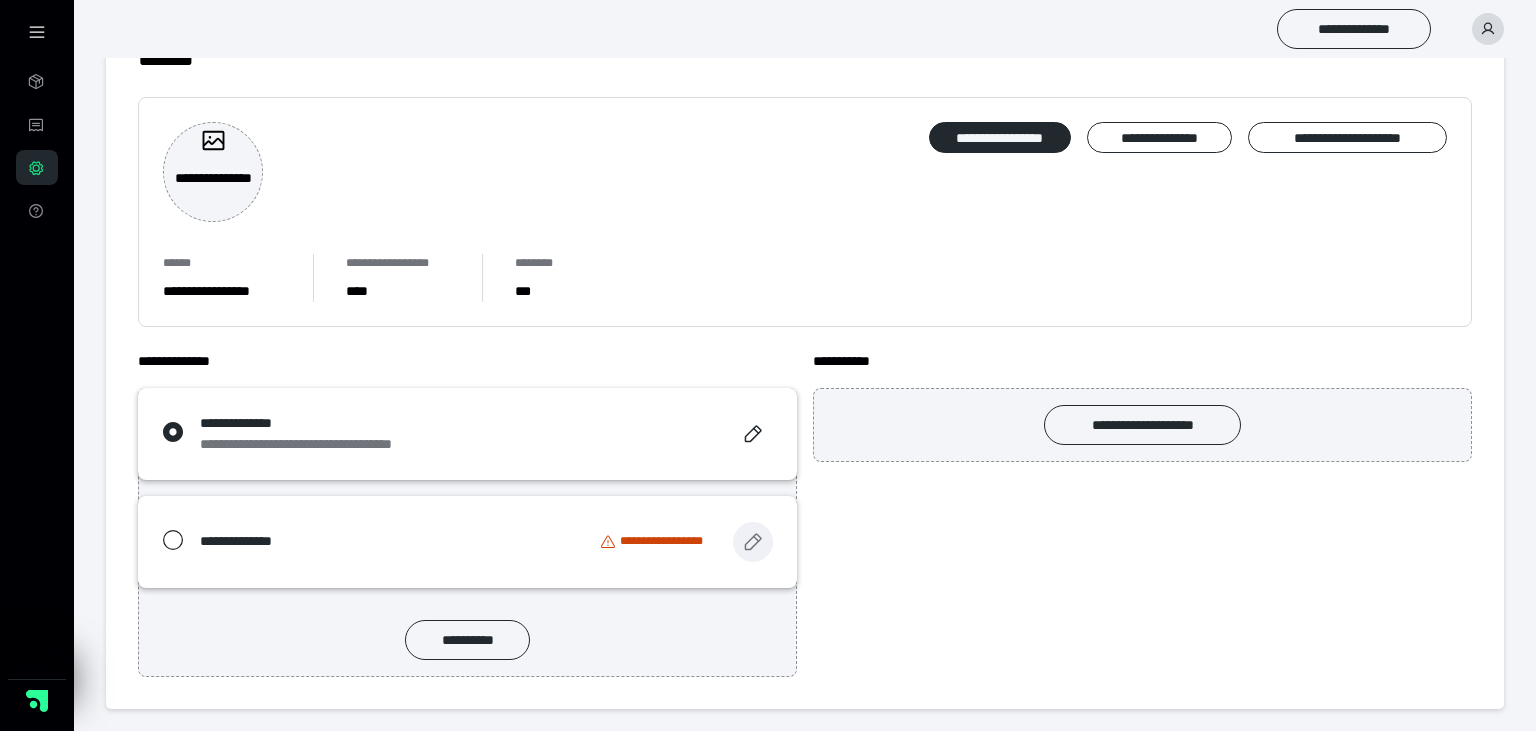 click 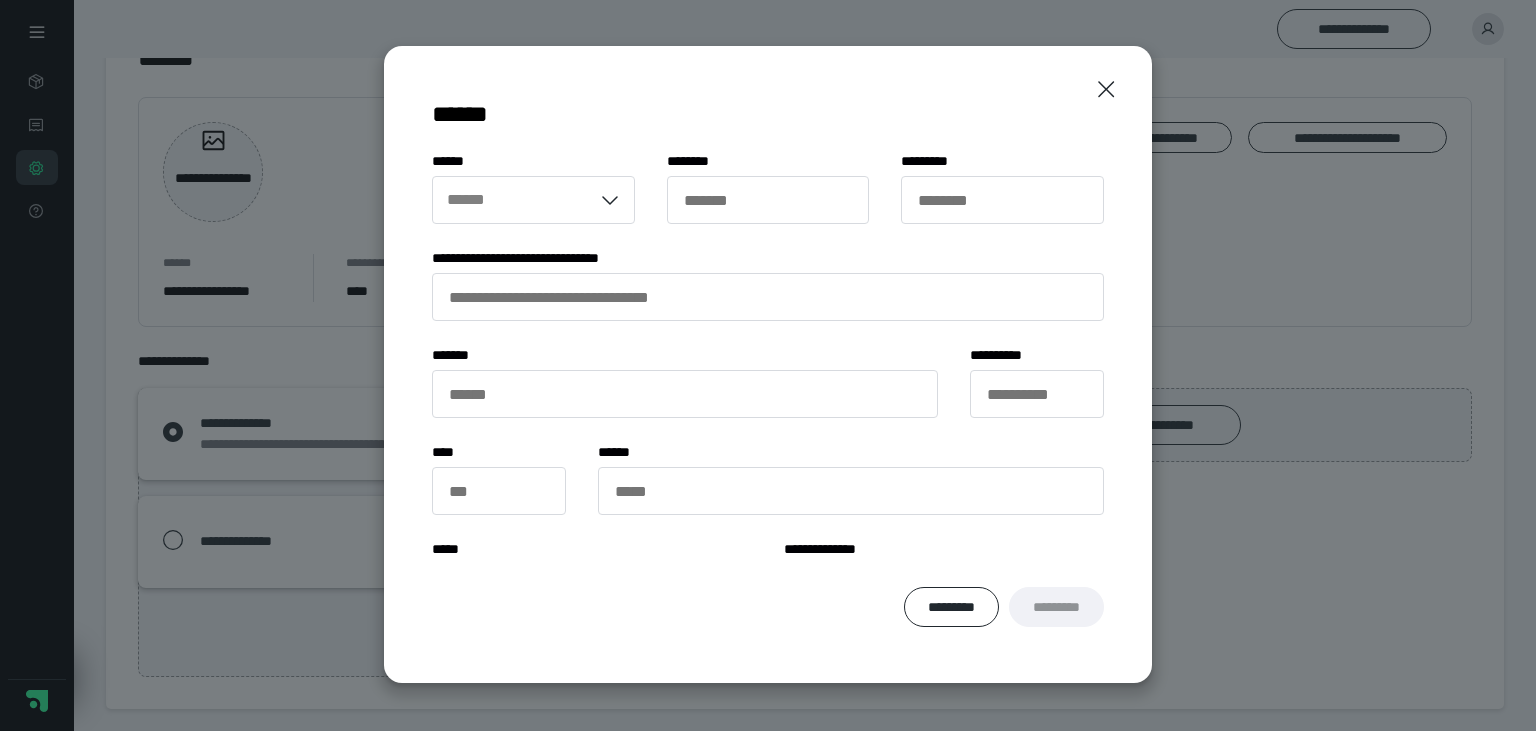 type on "****" 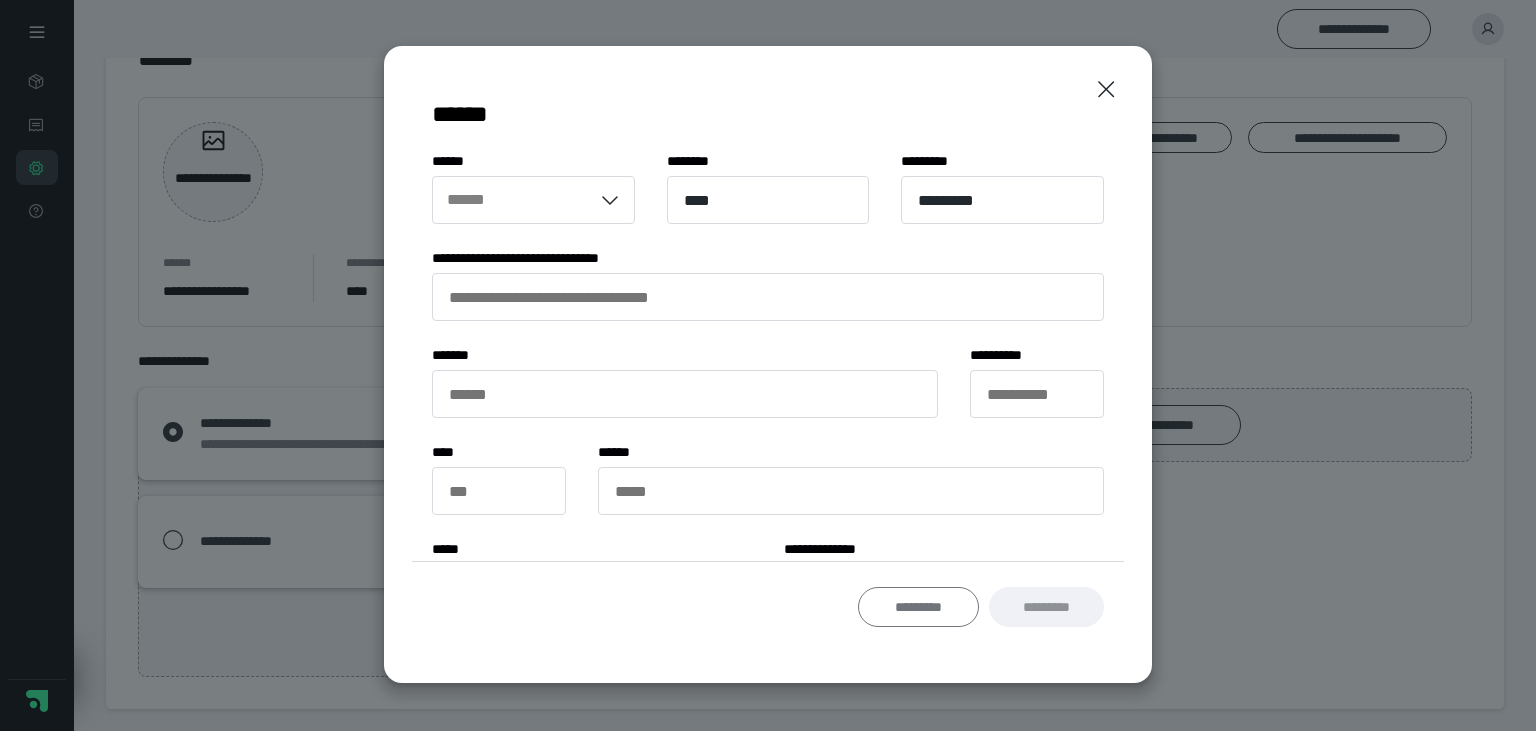 click on "*********" at bounding box center [918, 607] 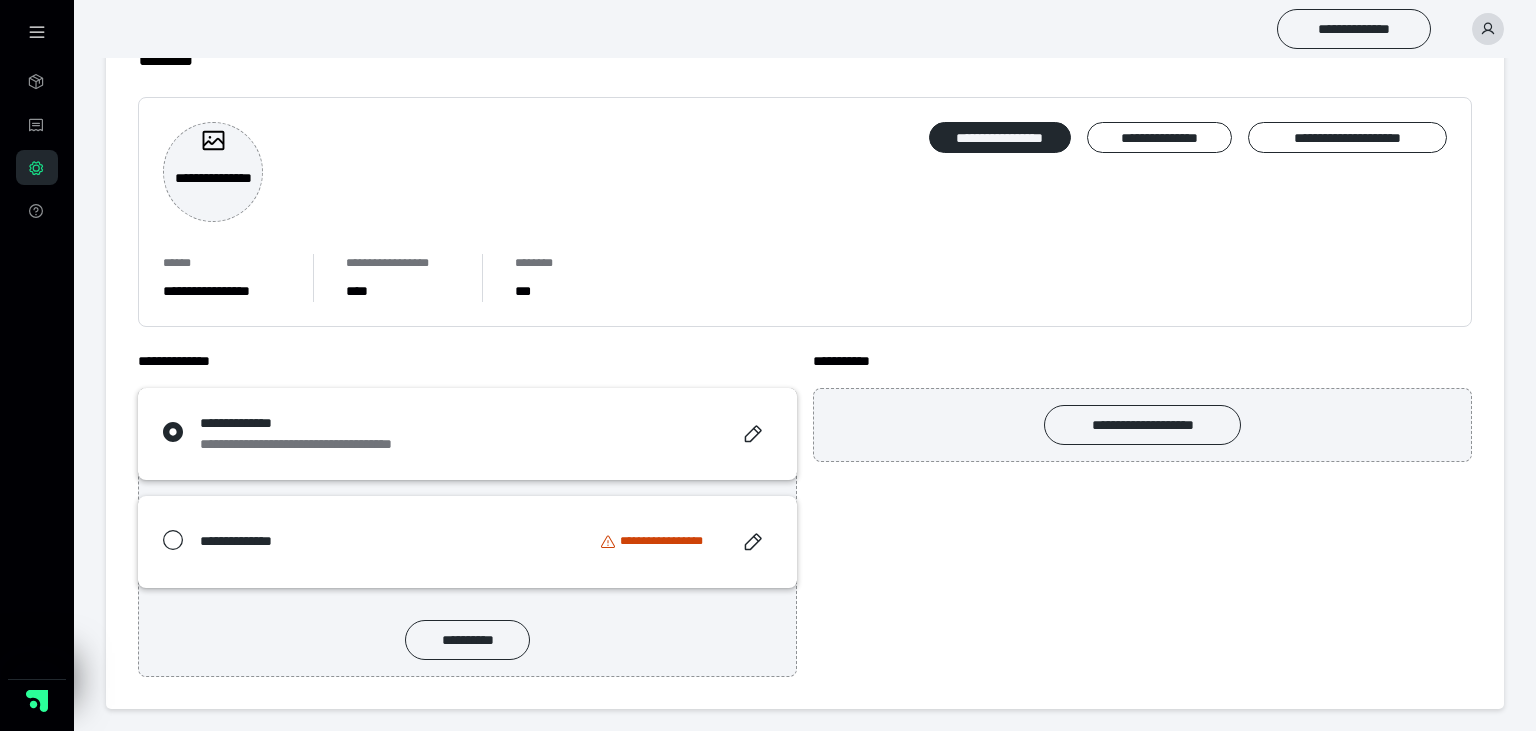 click 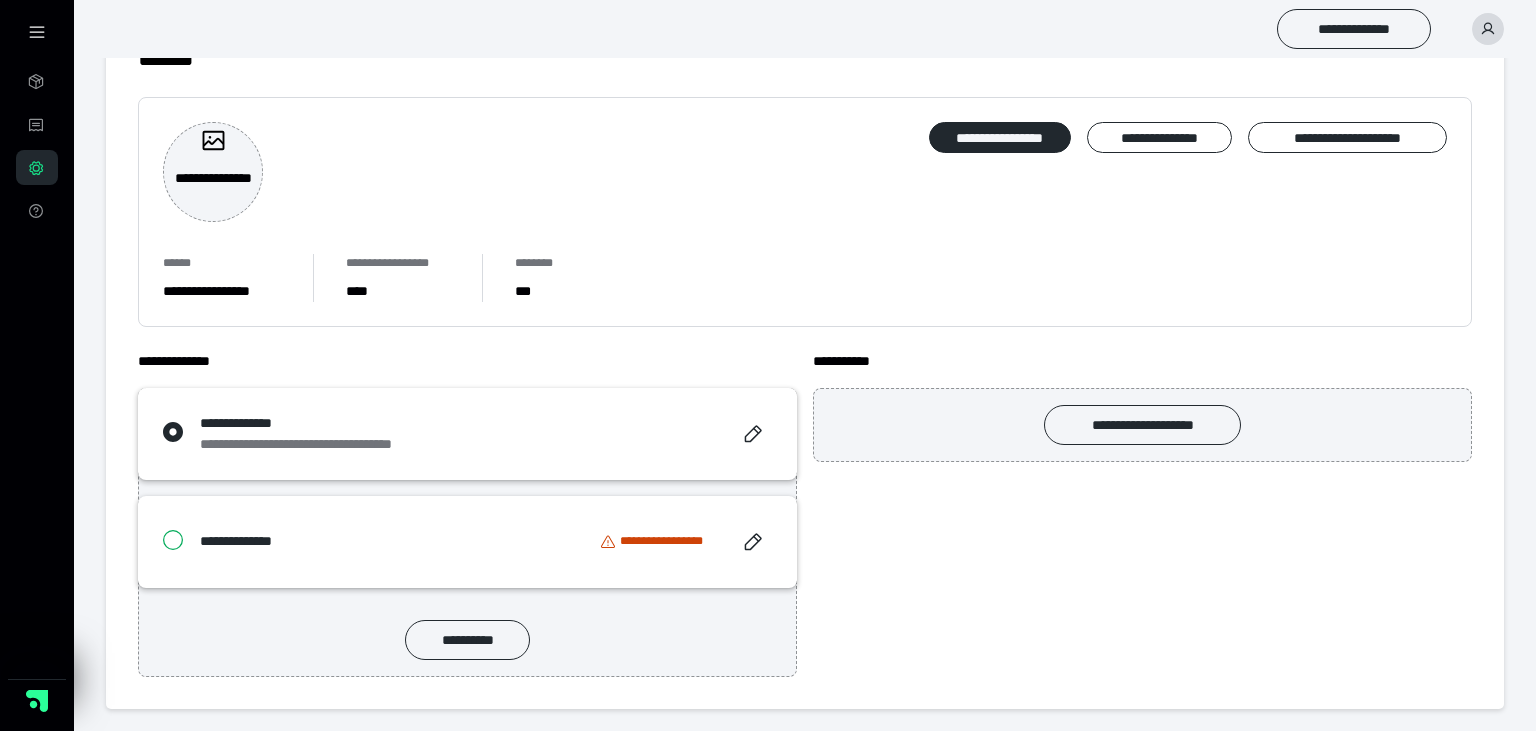 click at bounding box center (167, 542) 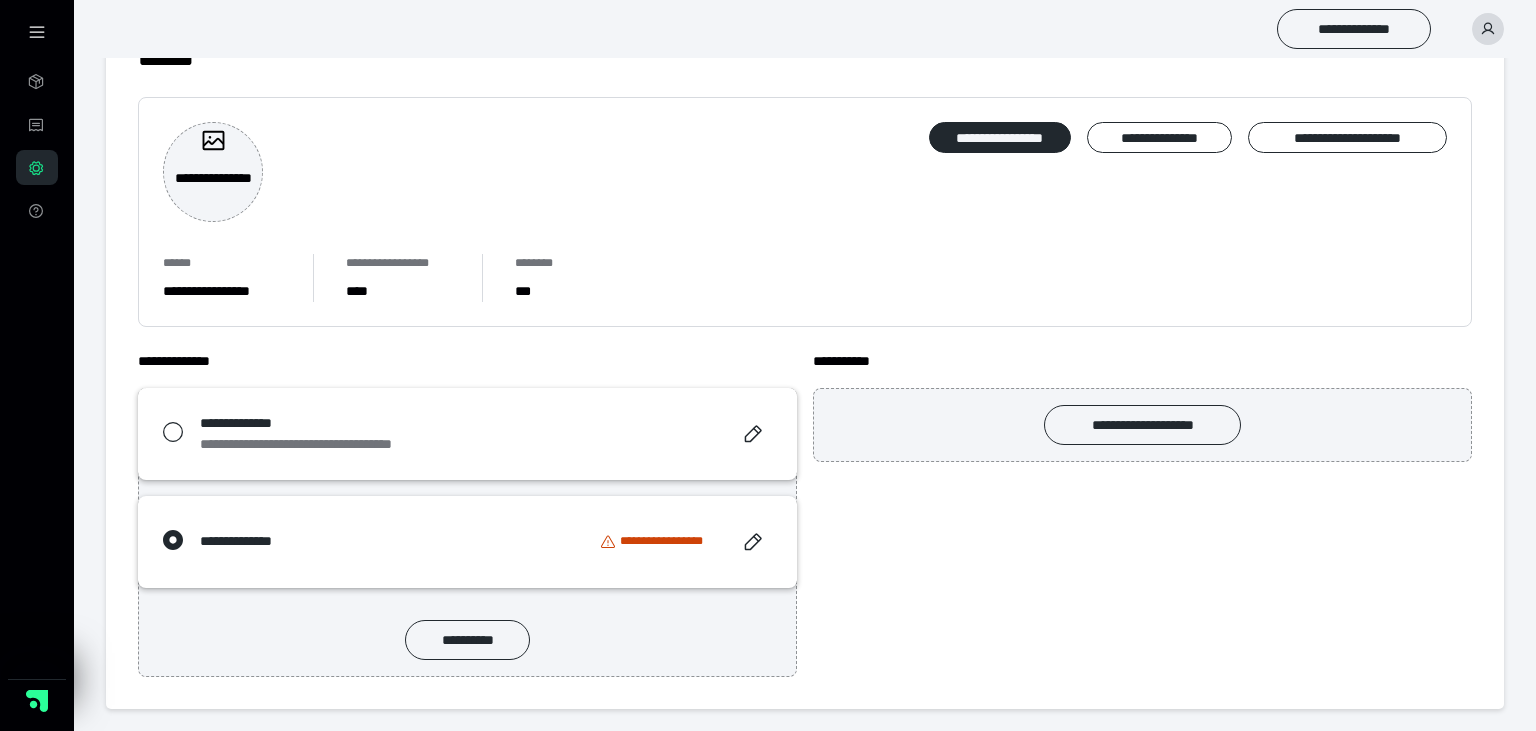 click 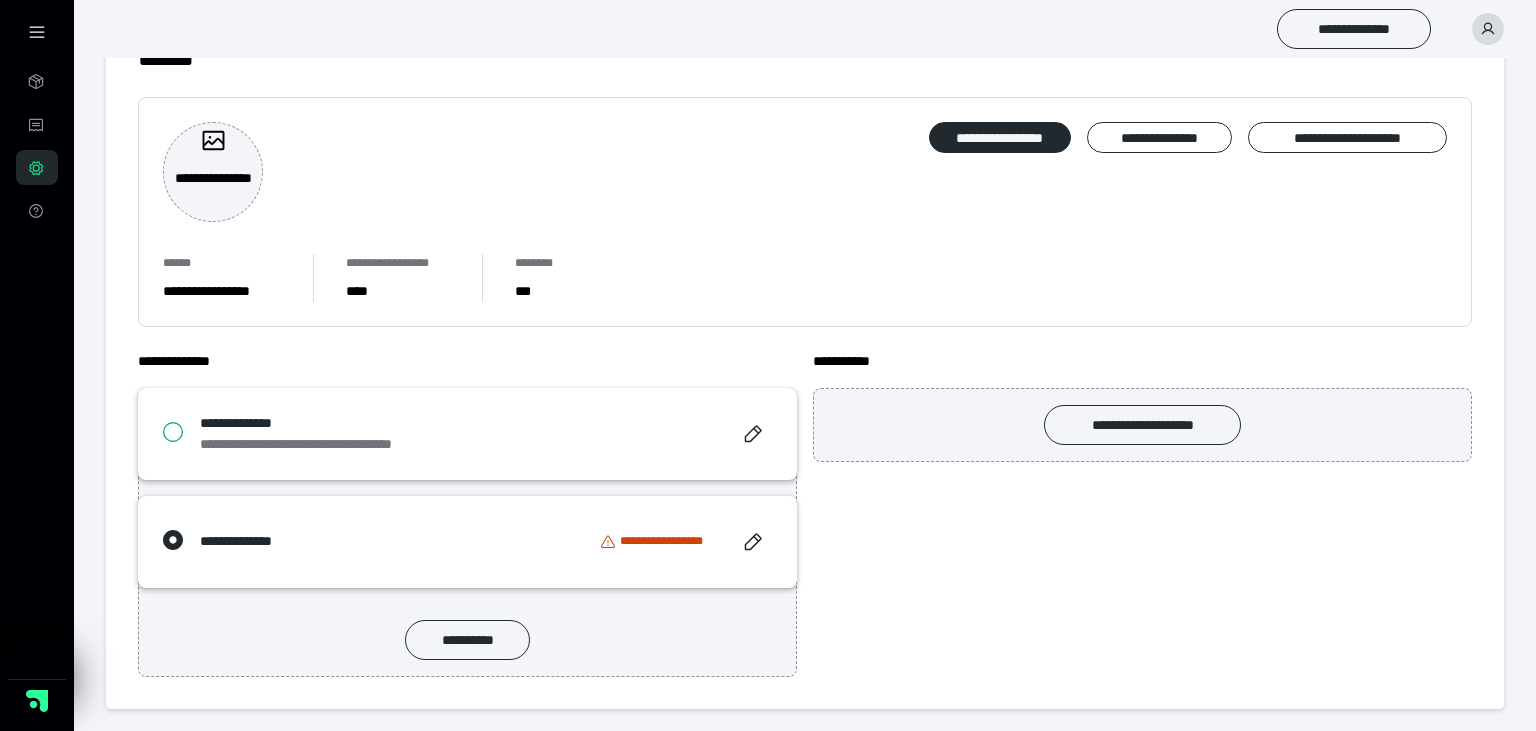 click at bounding box center (167, 434) 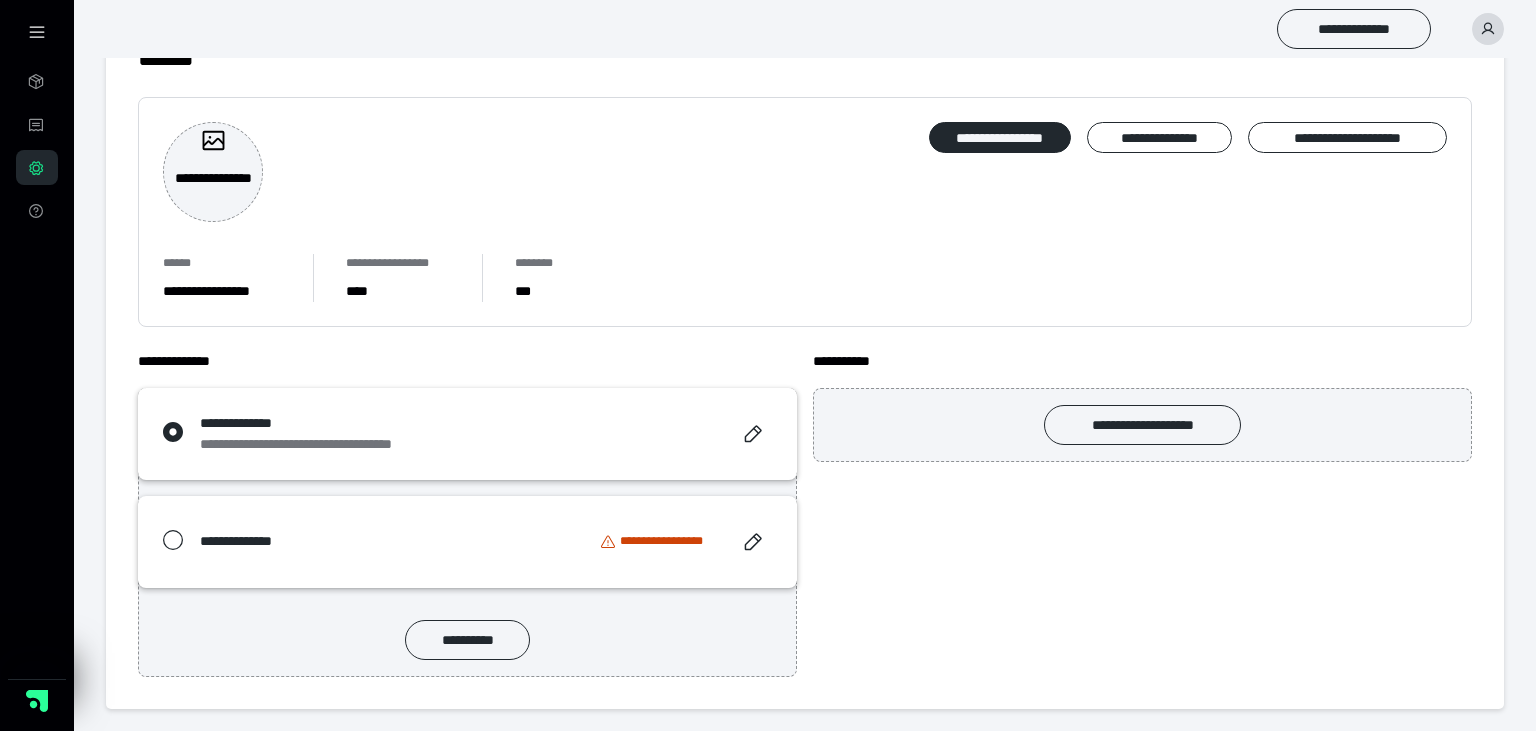click 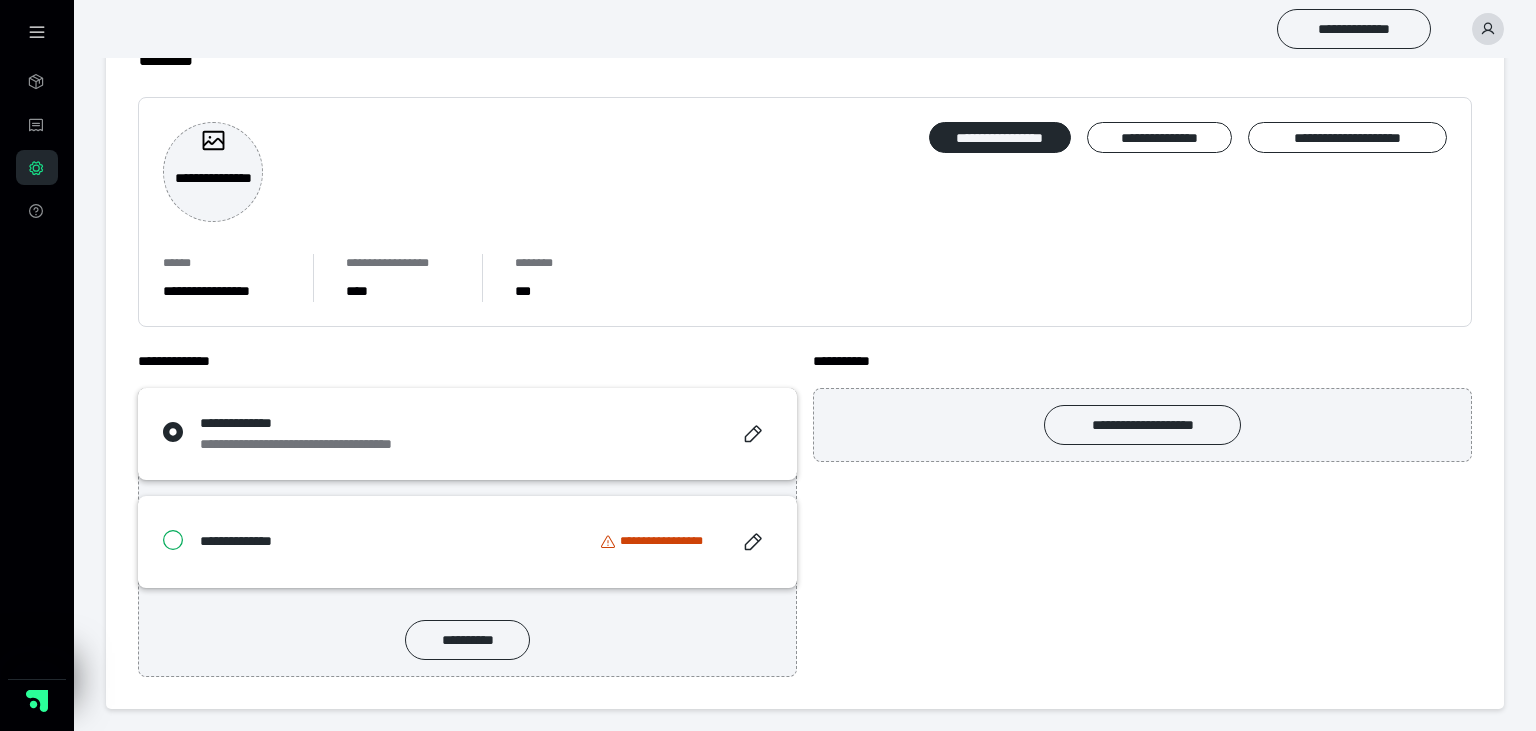 click at bounding box center [167, 542] 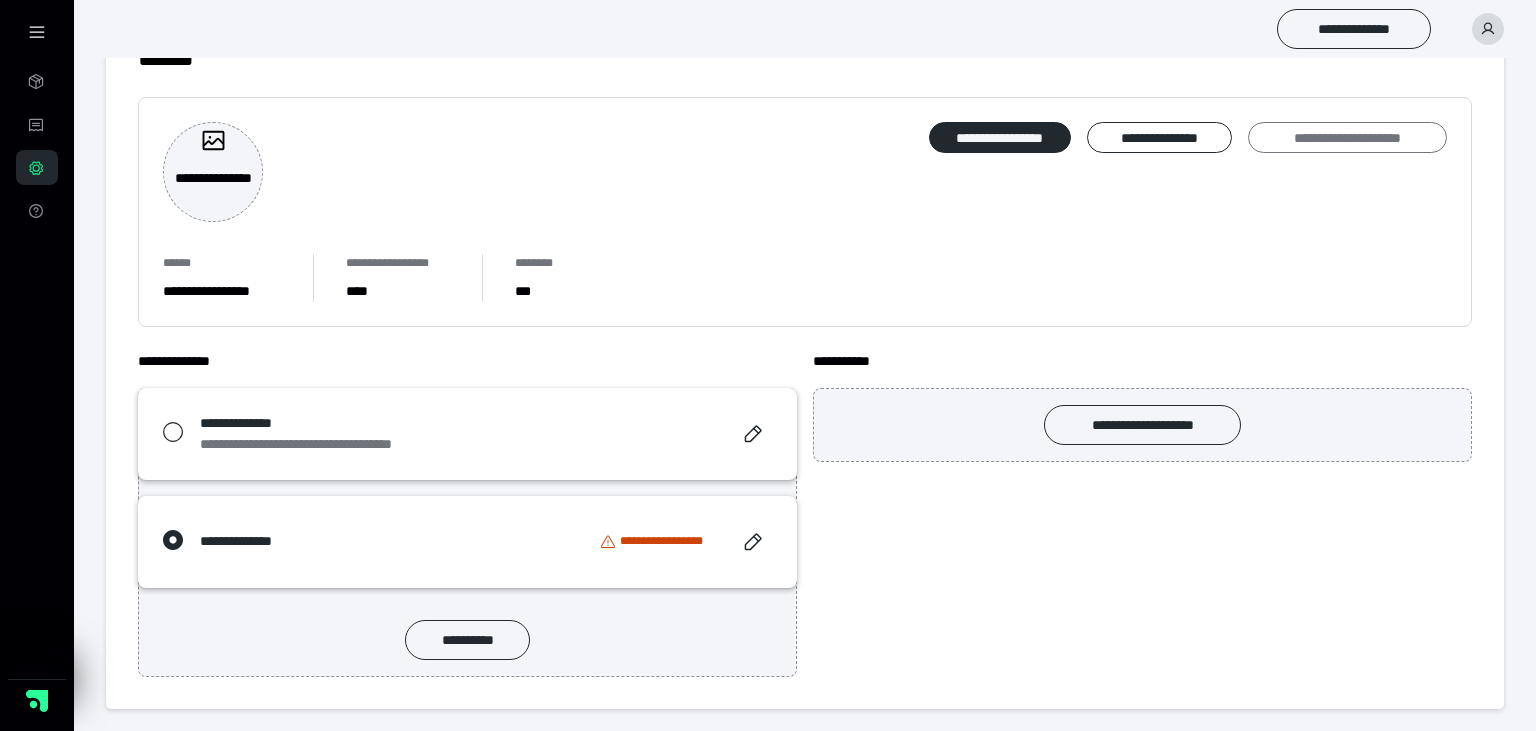 click on "**********" at bounding box center [1347, 138] 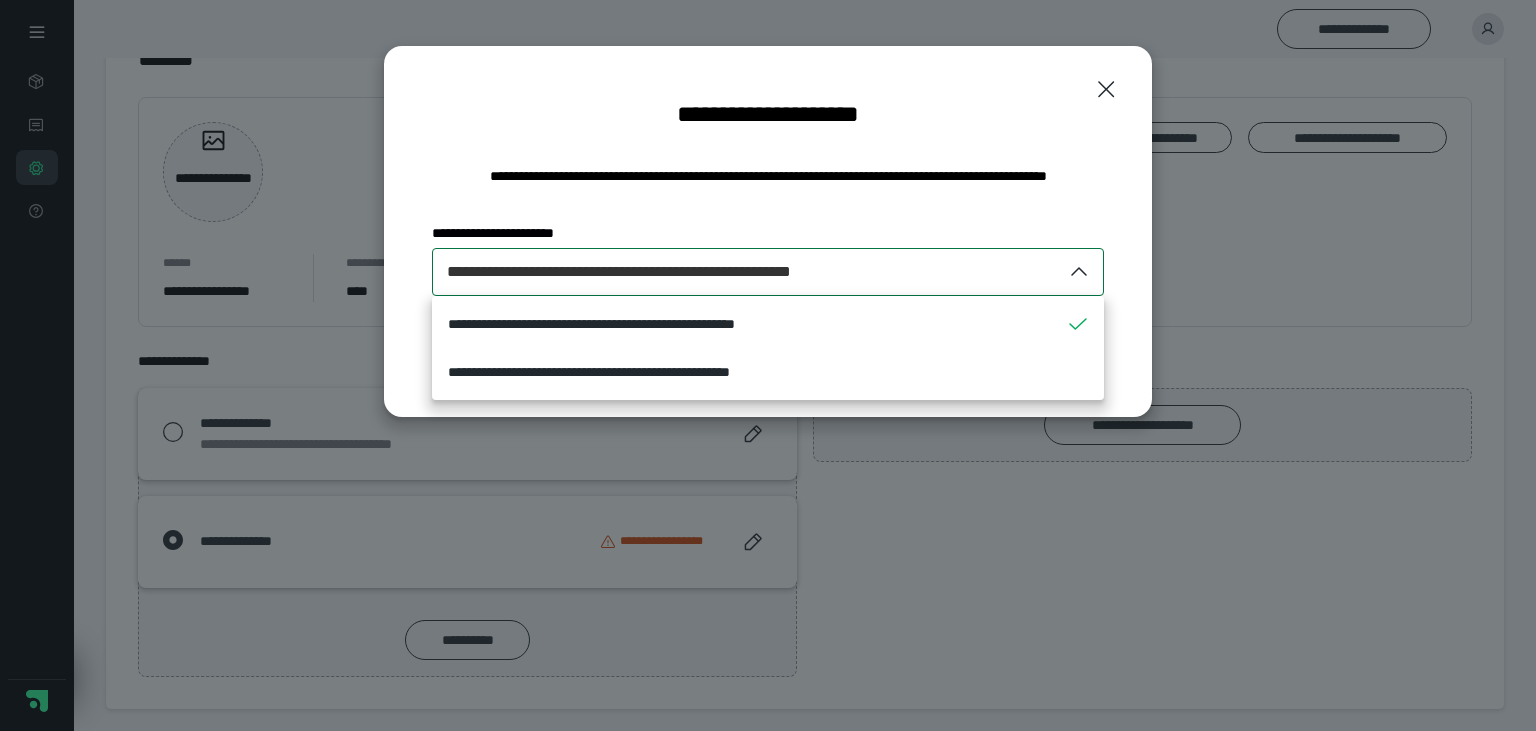 click at bounding box center (1082, 272) 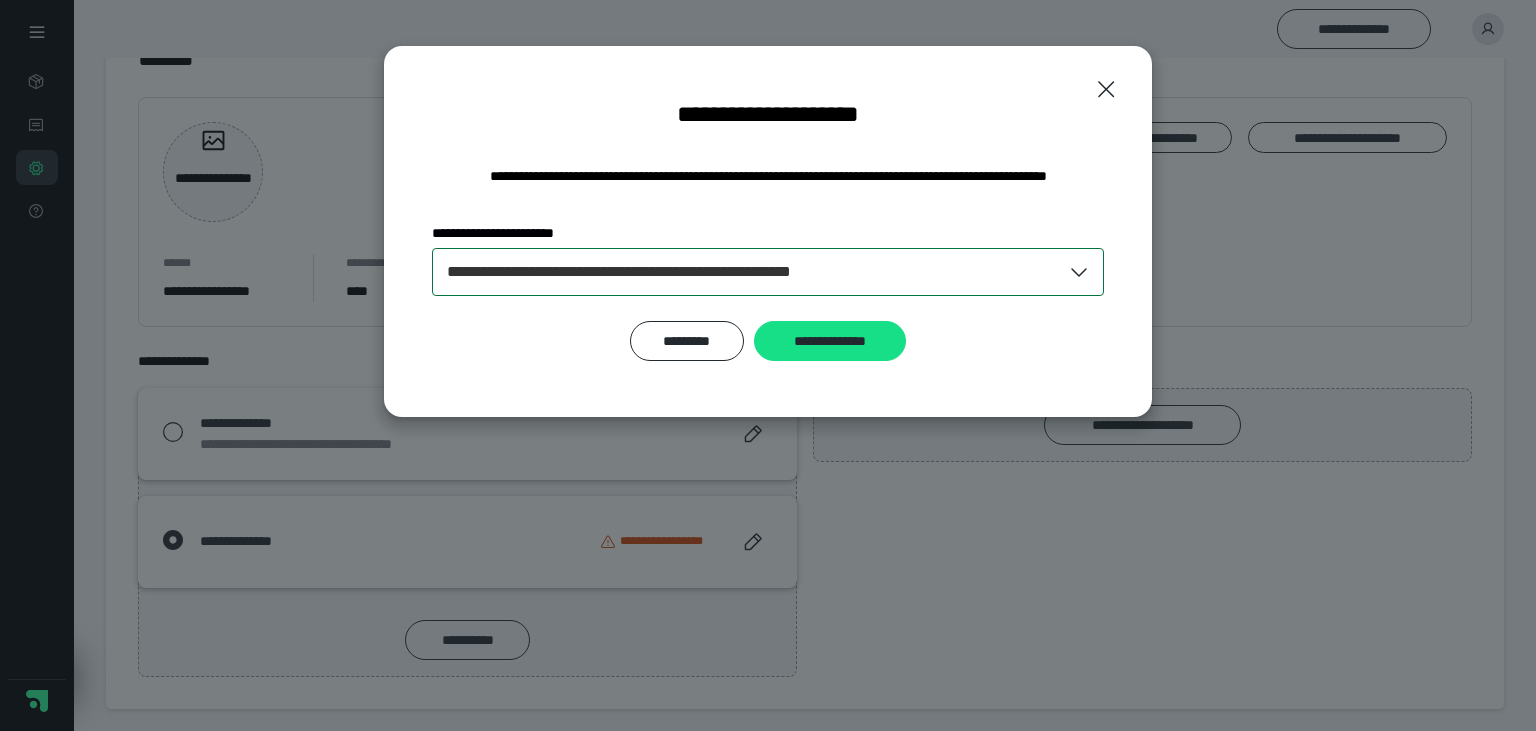 click at bounding box center [1082, 272] 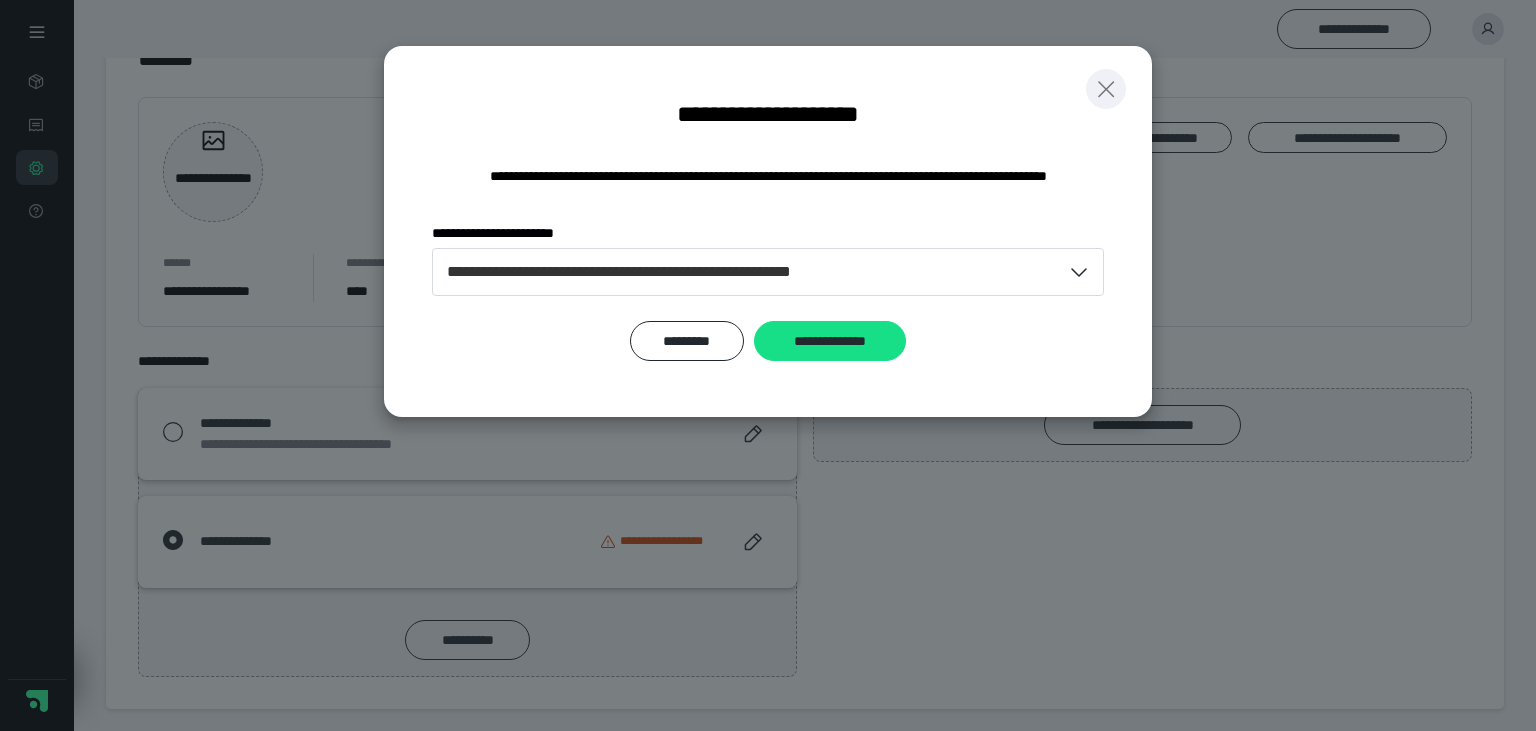 click 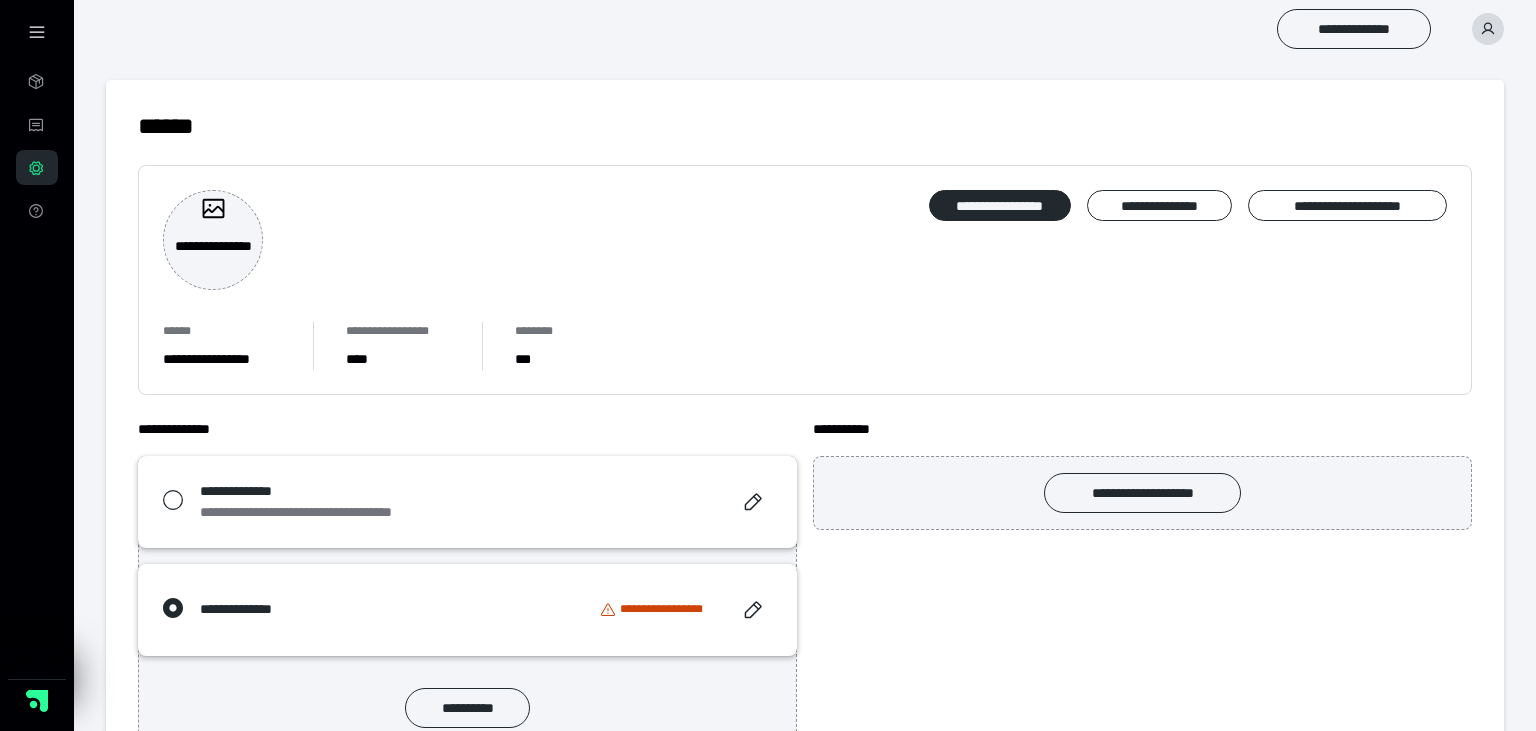scroll, scrollTop: 35, scrollLeft: 0, axis: vertical 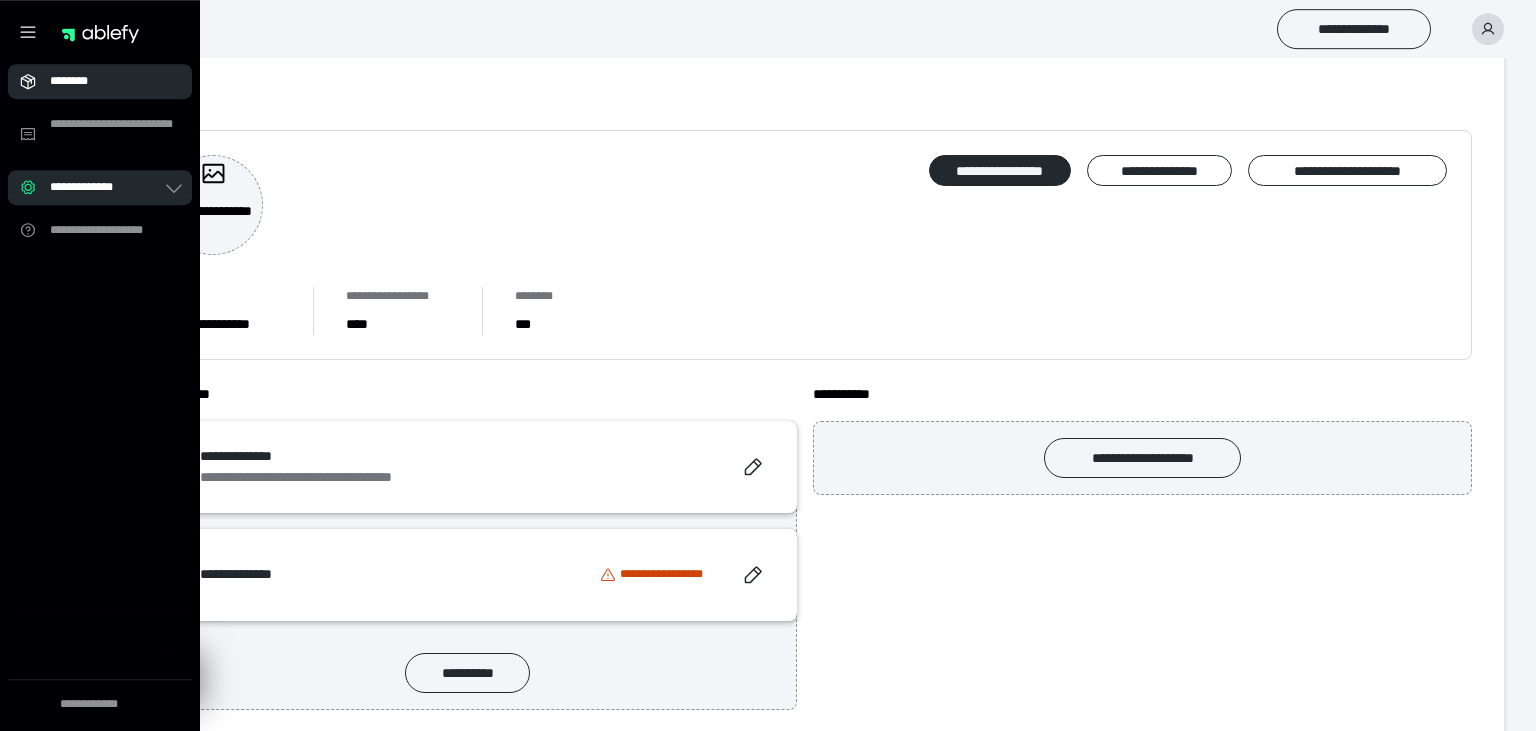 click on "********" at bounding box center (106, 81) 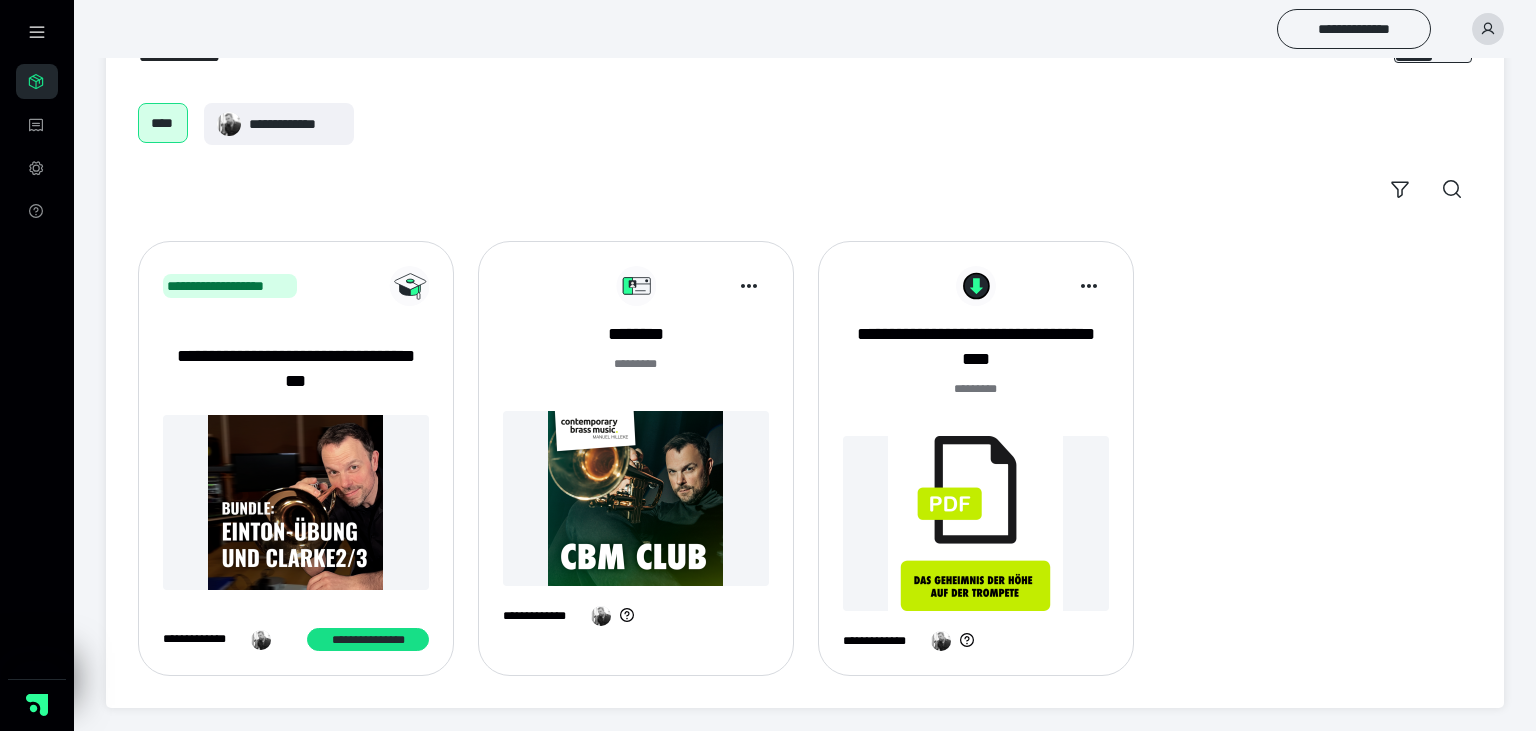 scroll, scrollTop: 0, scrollLeft: 0, axis: both 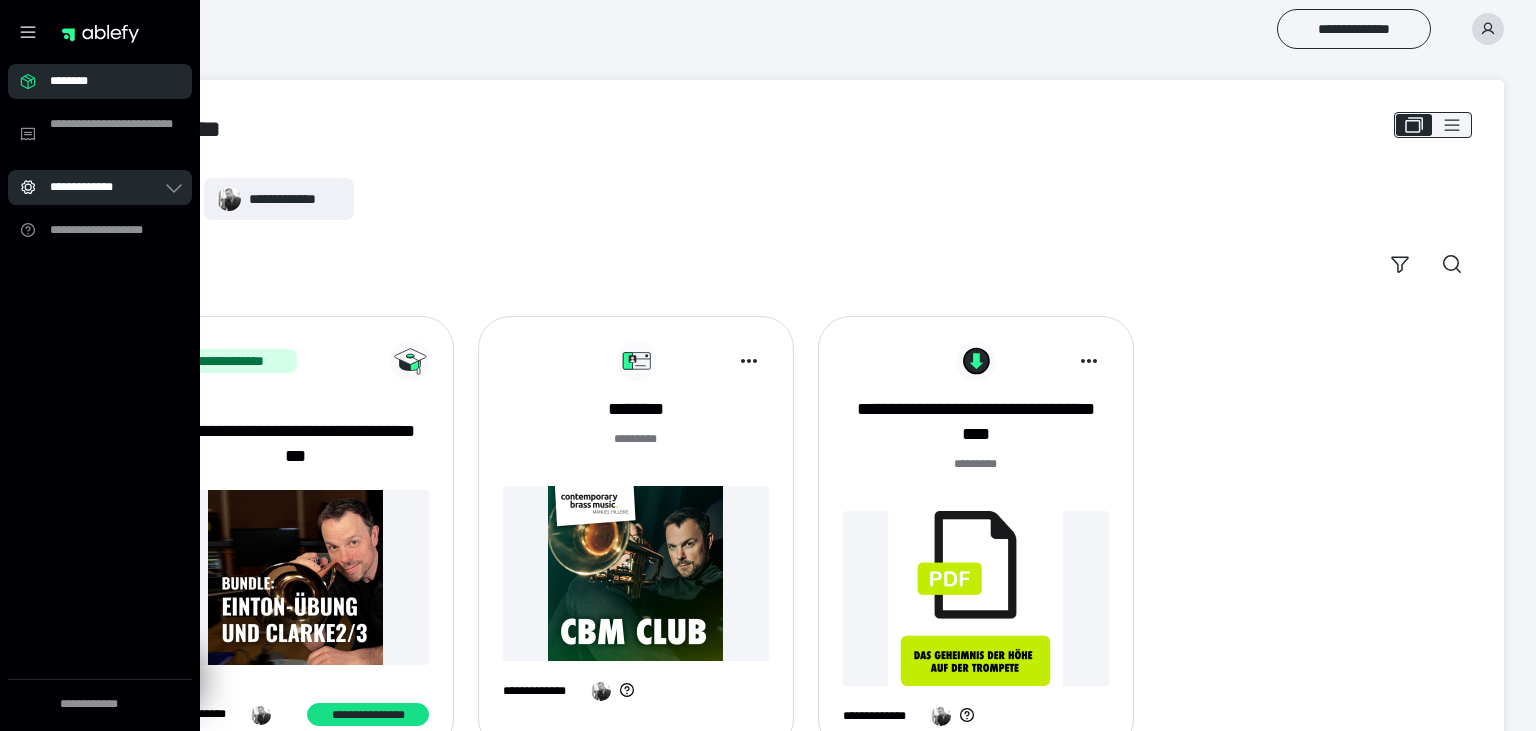 click on "**********" at bounding box center [106, 187] 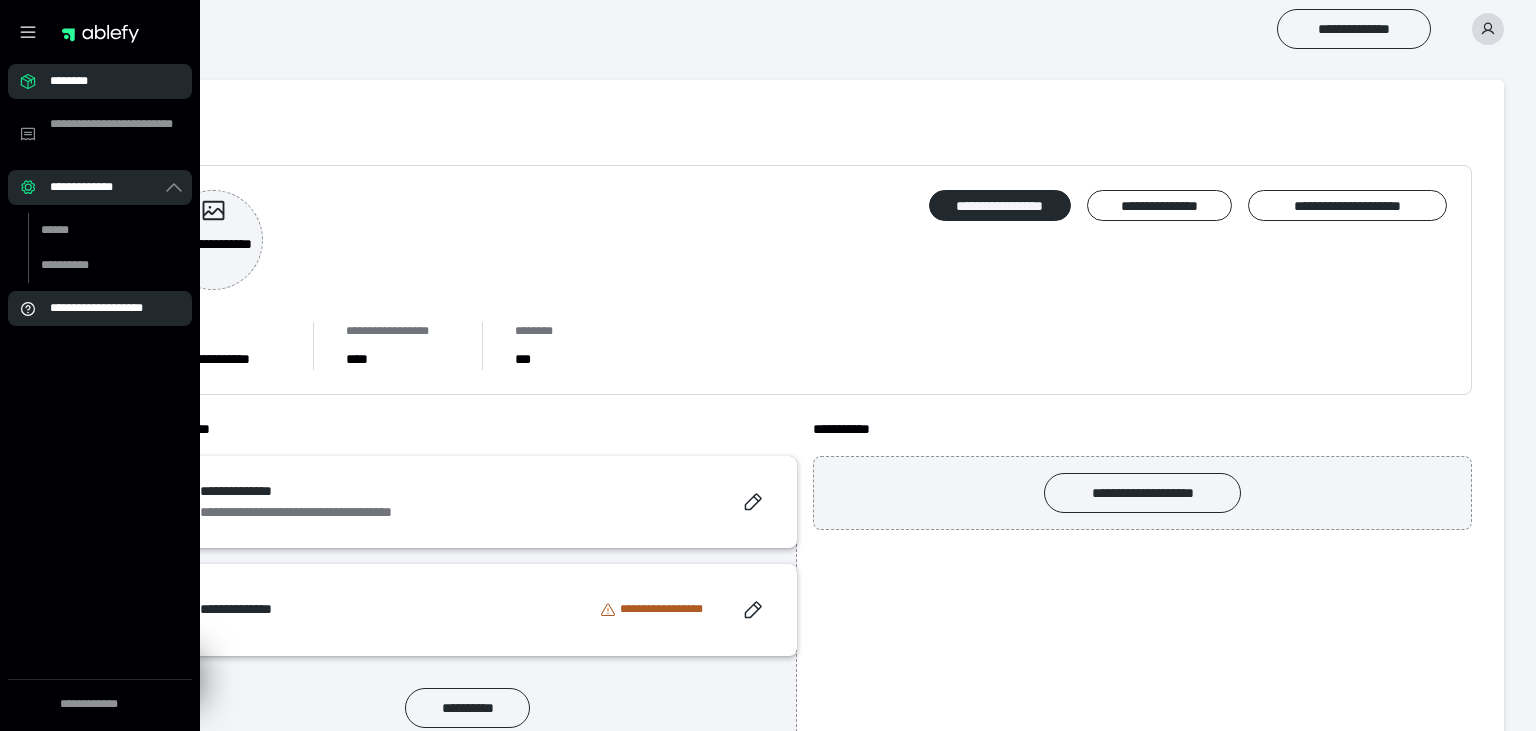 click on "**********" at bounding box center (106, 308) 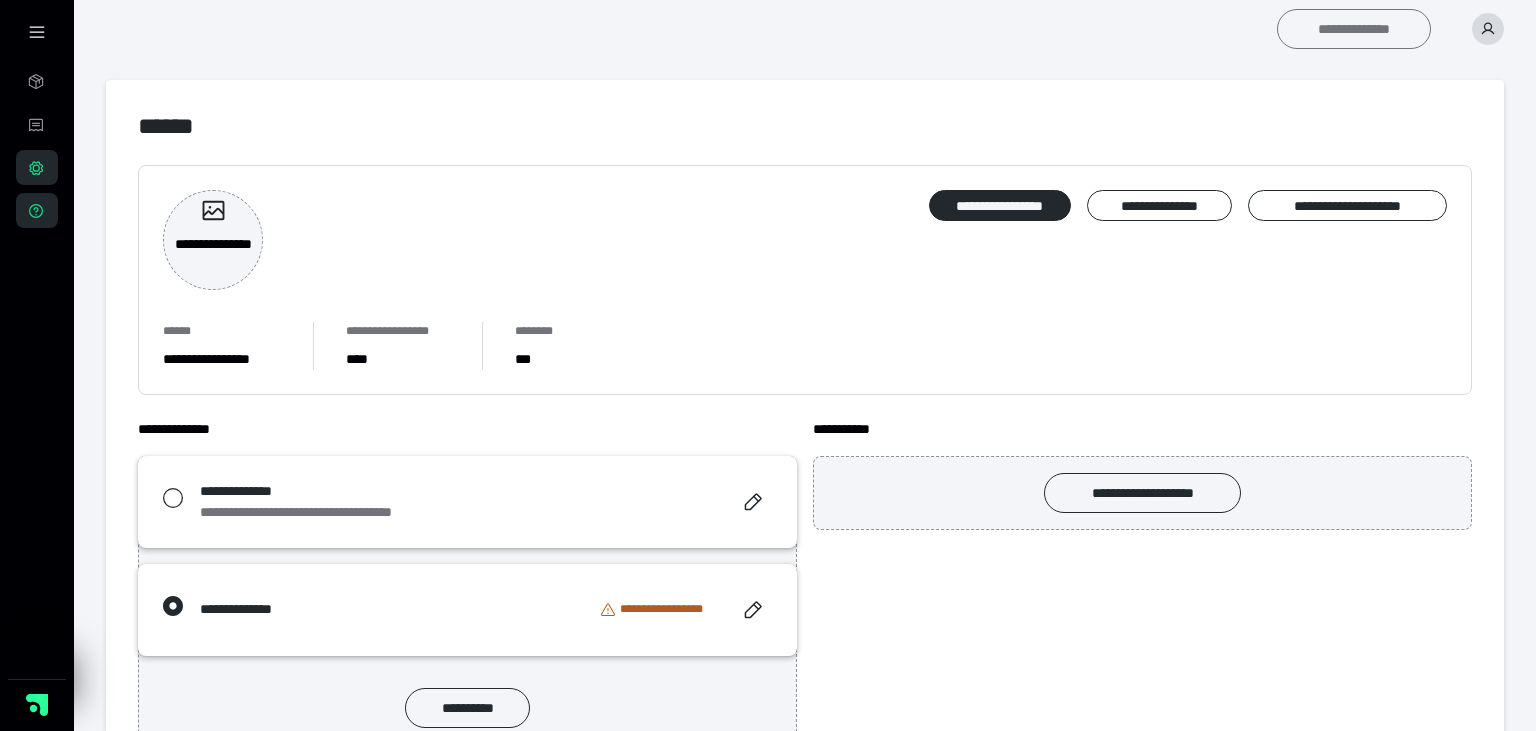 click on "**********" at bounding box center (1354, 29) 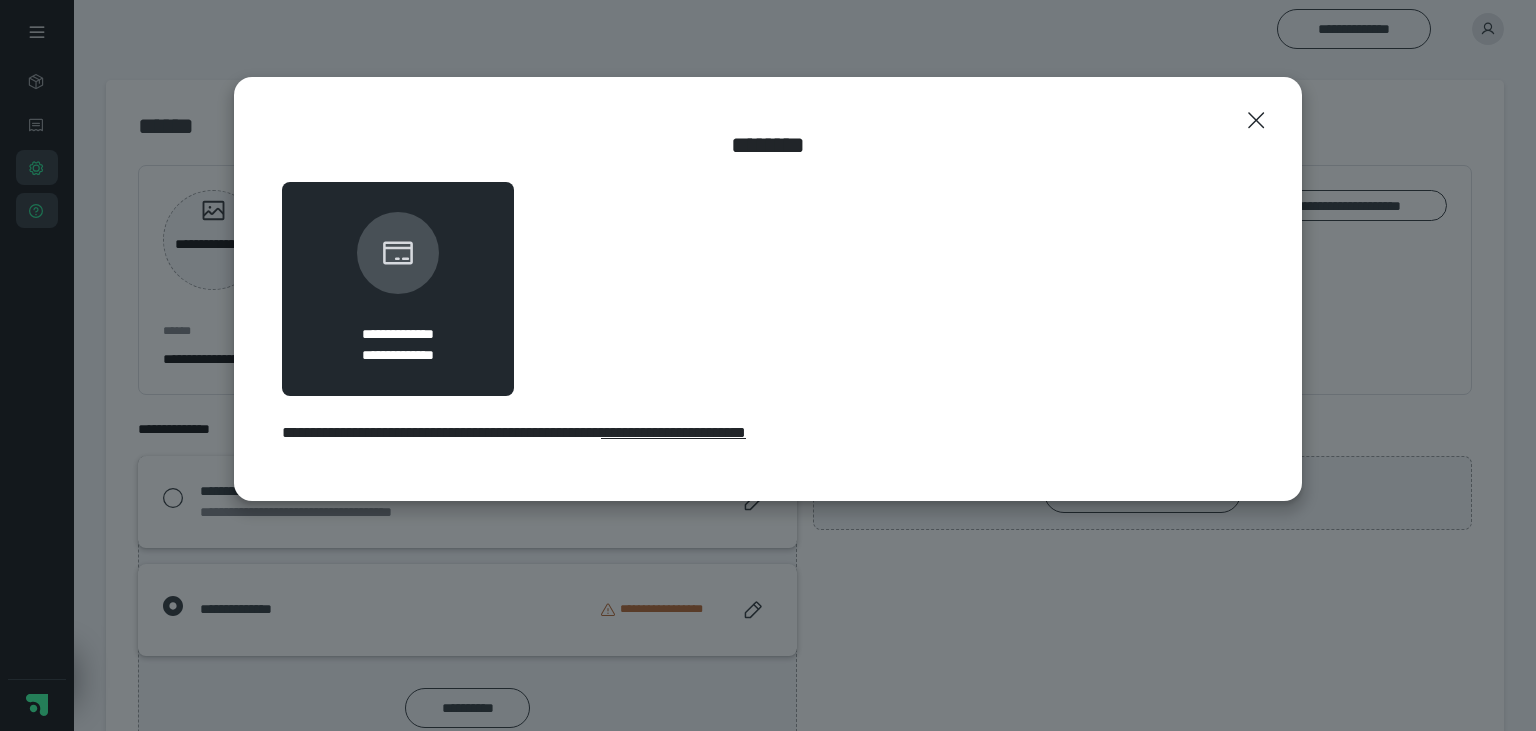 click on "**********" at bounding box center [398, 289] 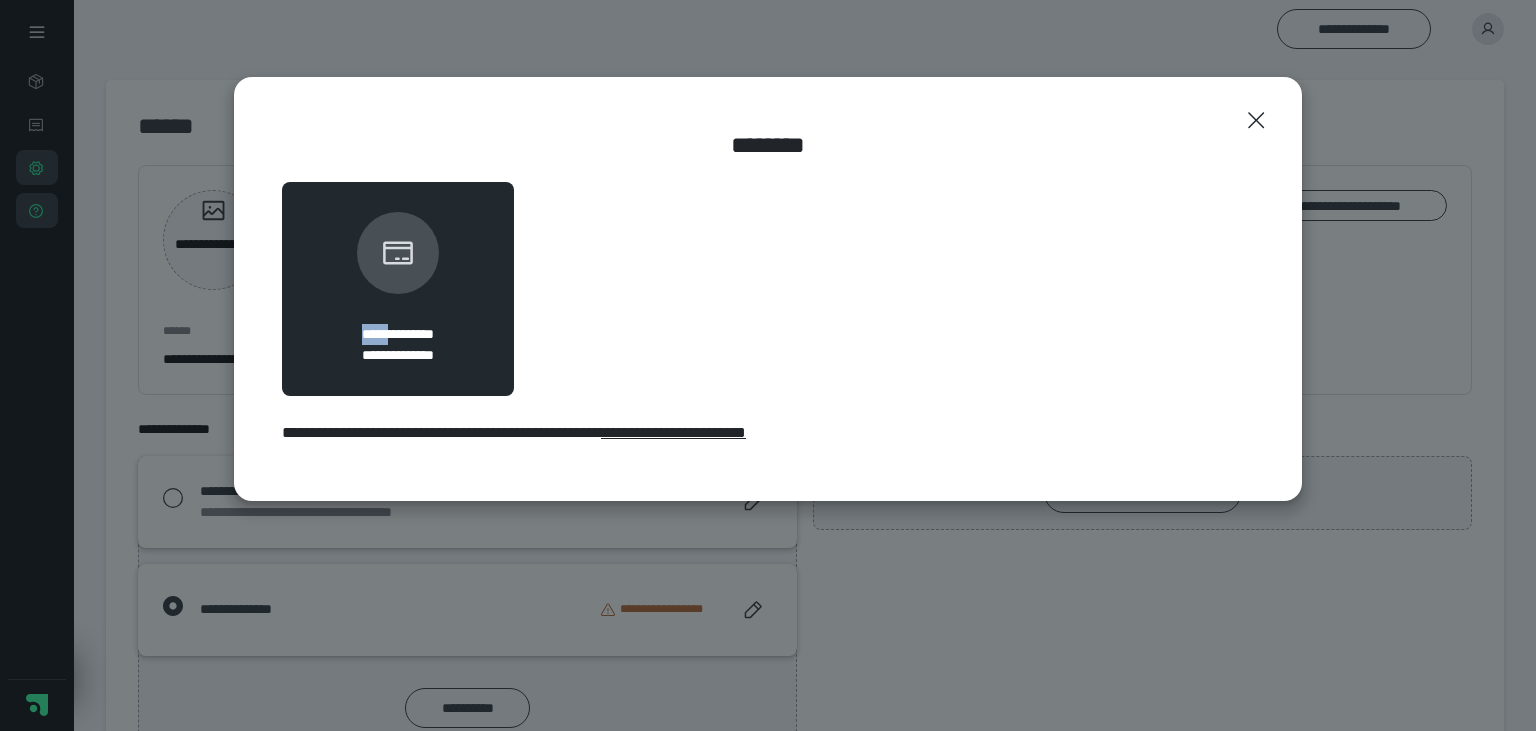 click on "**********" at bounding box center (398, 289) 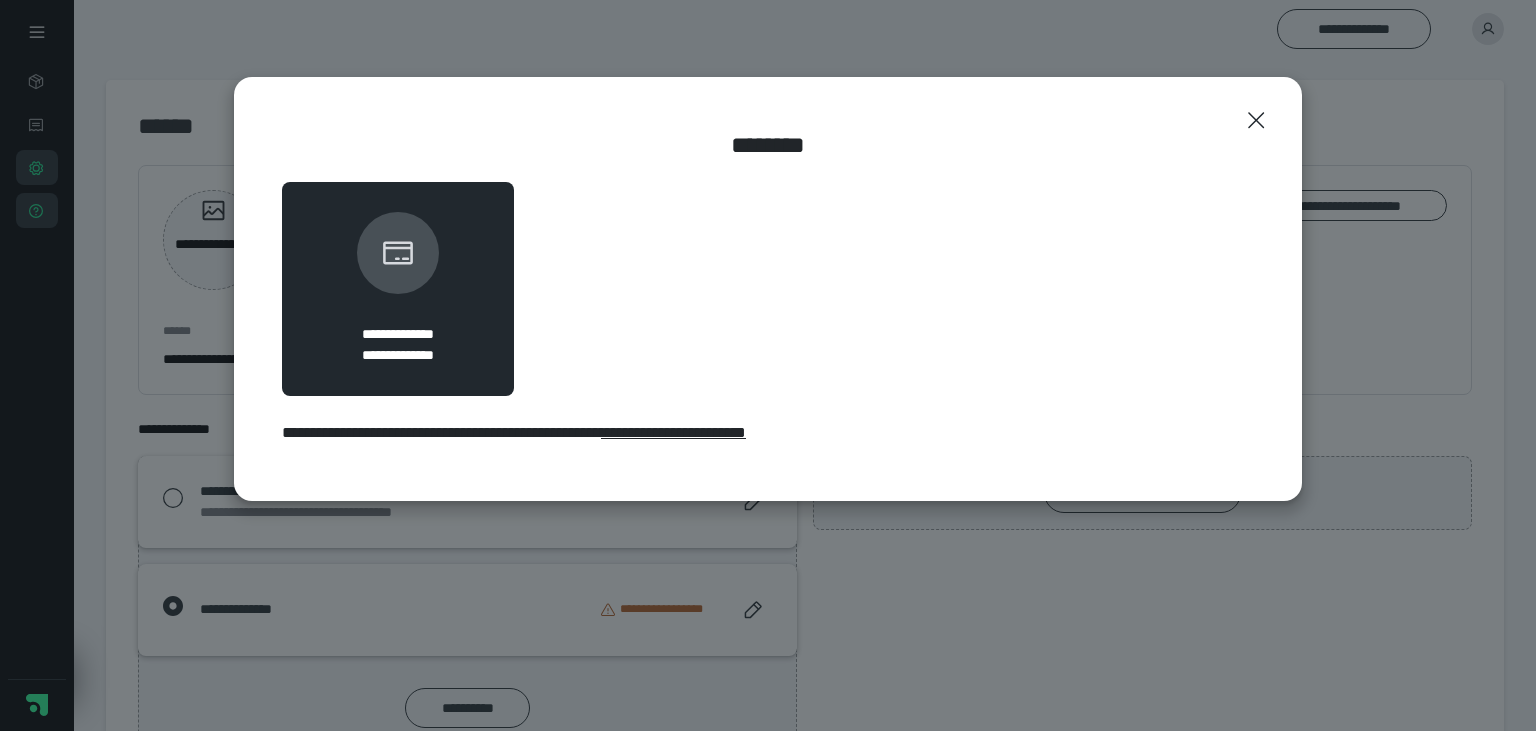 click at bounding box center (398, 253) 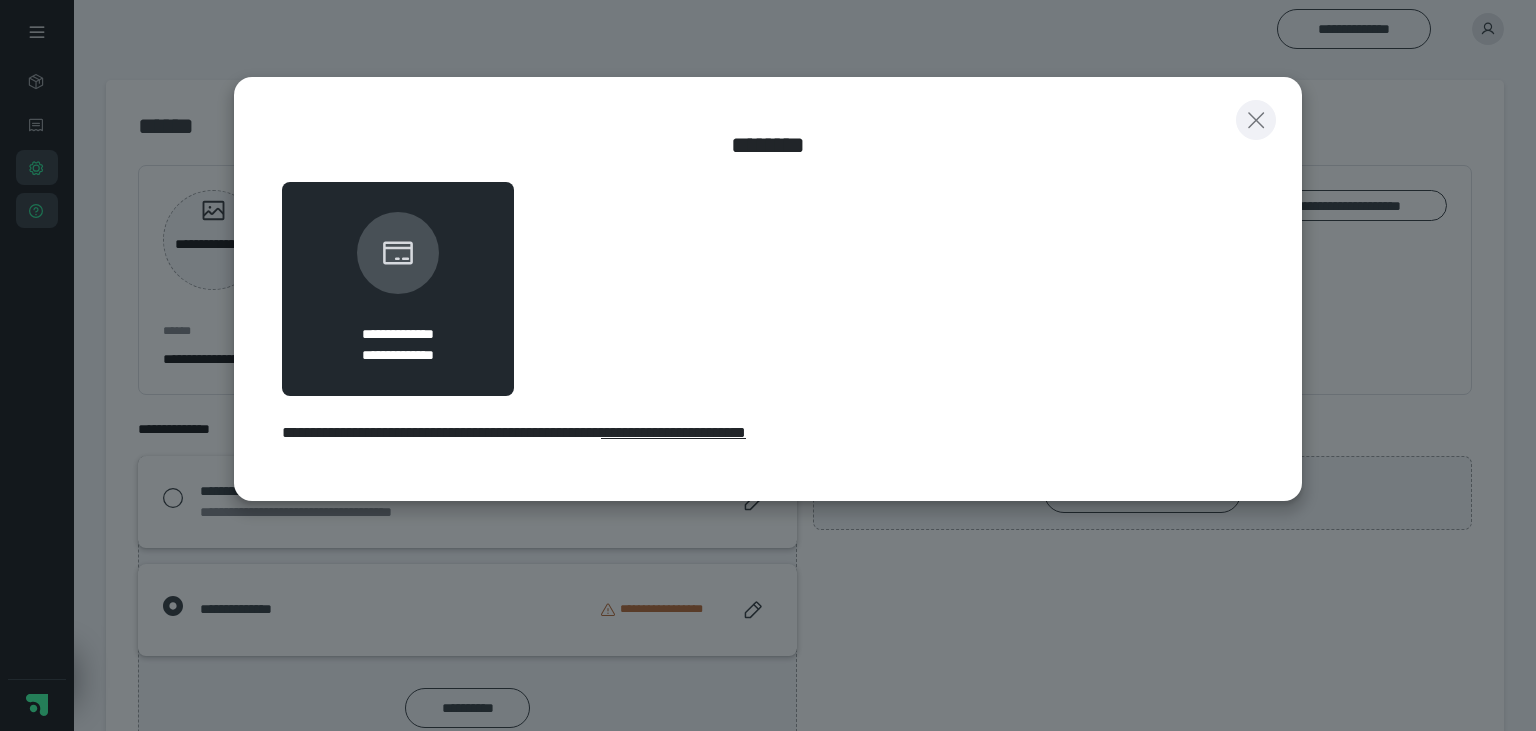 click 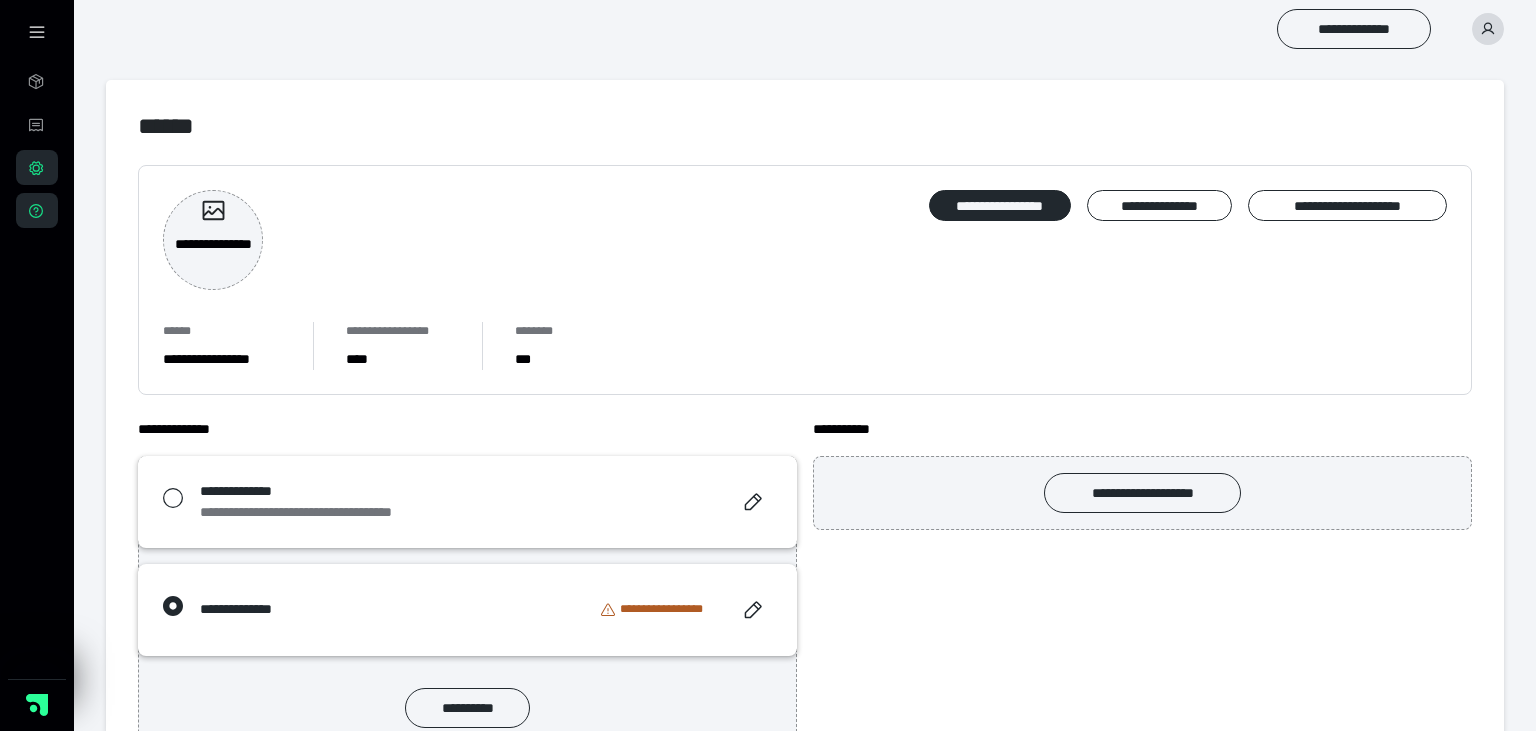 click at bounding box center (1488, 29) 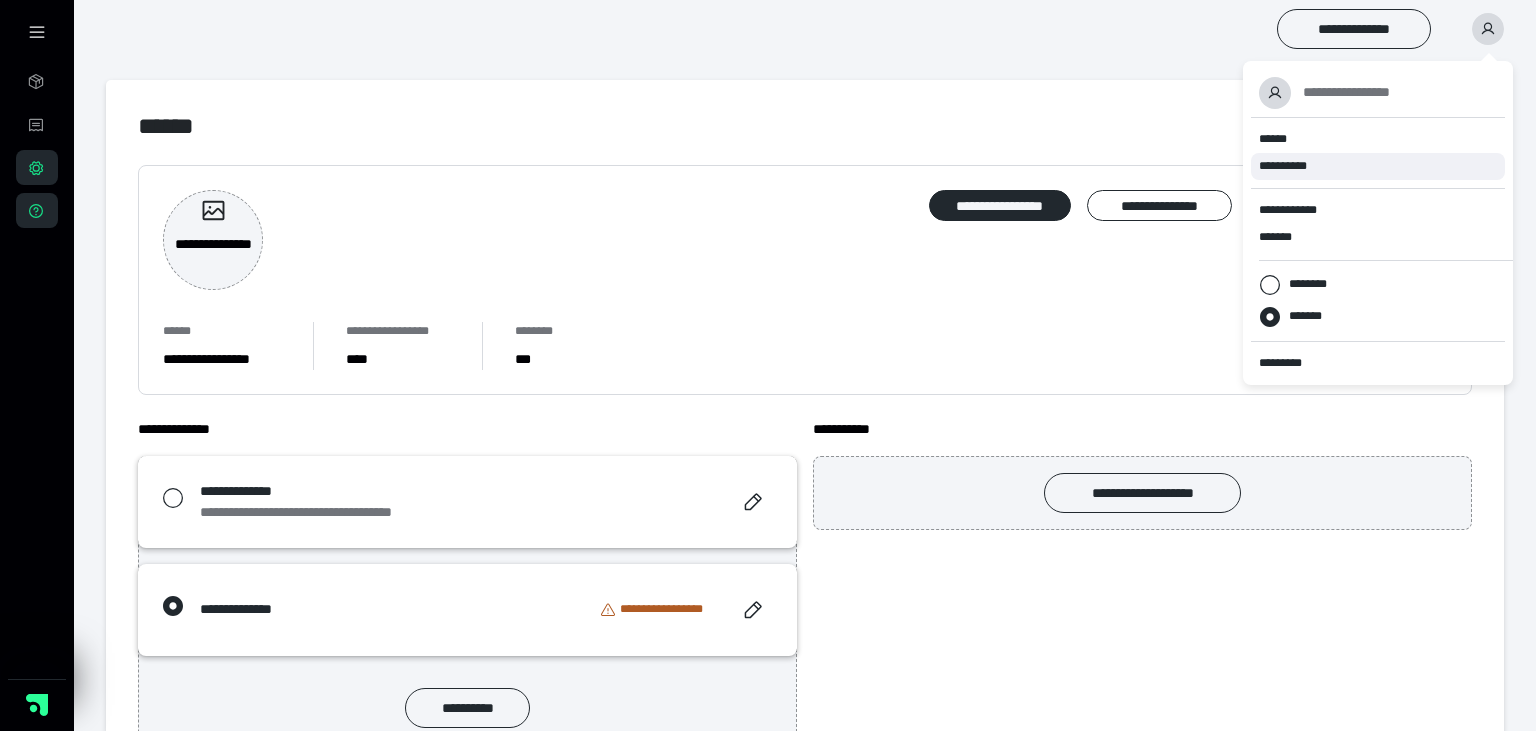 click on "**********" at bounding box center (1292, 166) 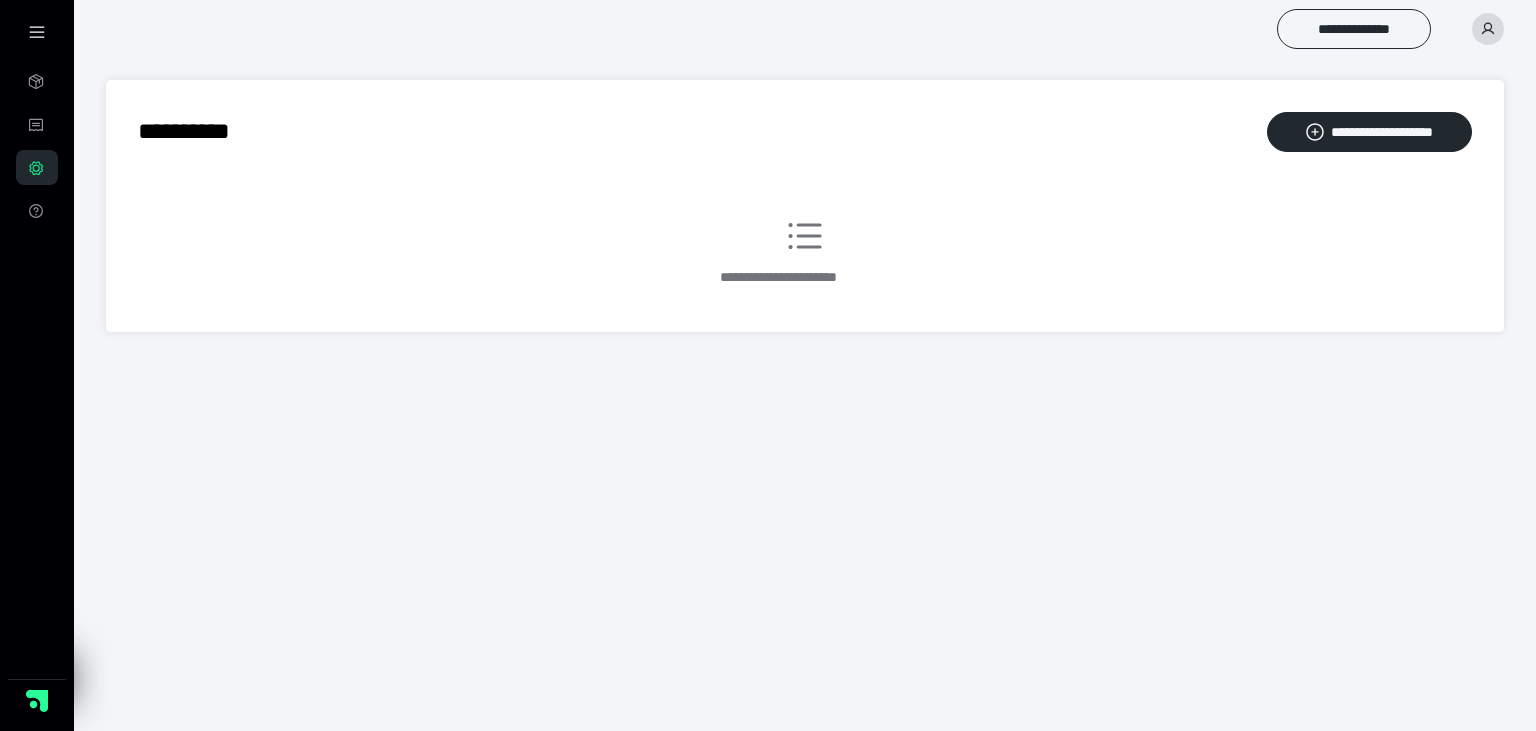 scroll, scrollTop: 0, scrollLeft: 0, axis: both 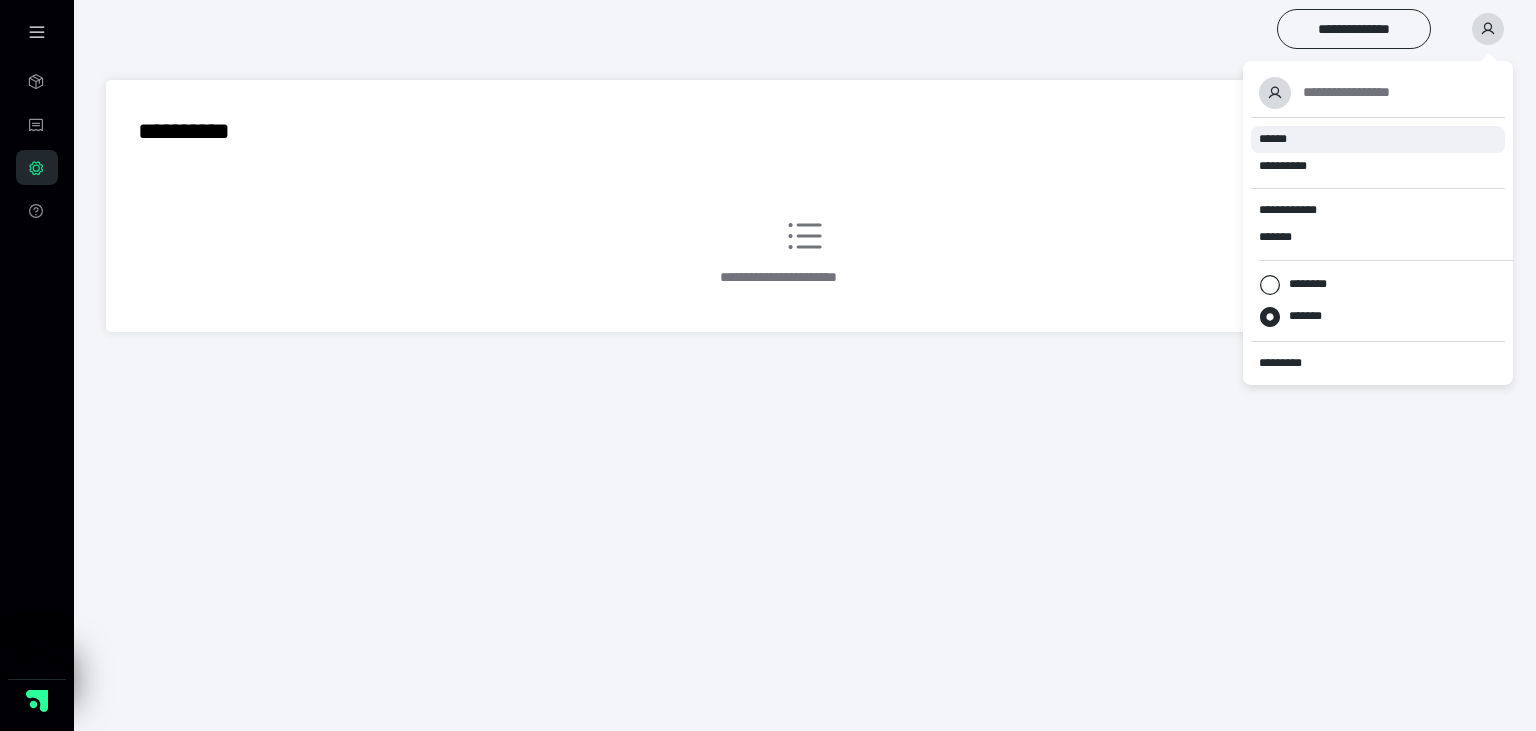 click on "******" at bounding box center (1378, 139) 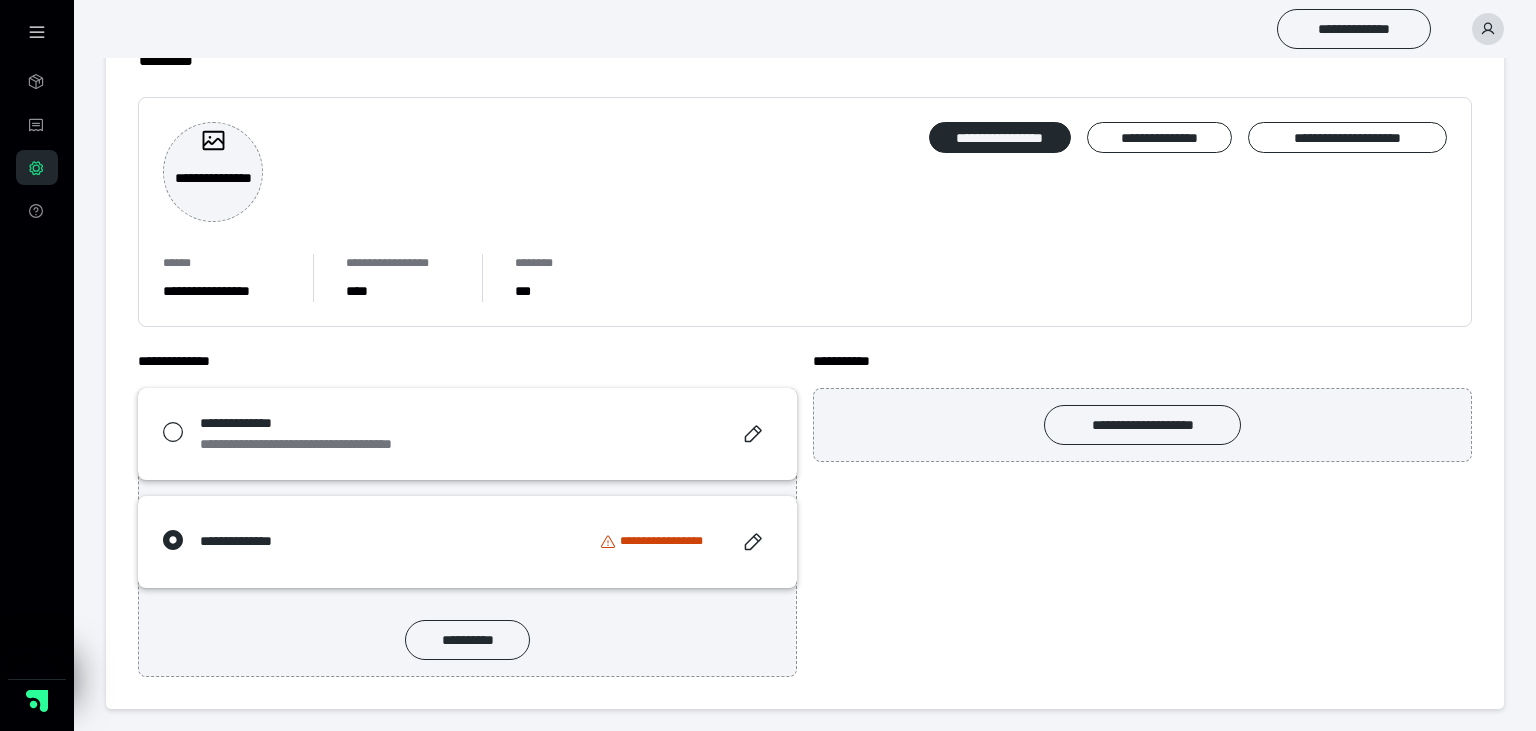 scroll, scrollTop: 0, scrollLeft: 0, axis: both 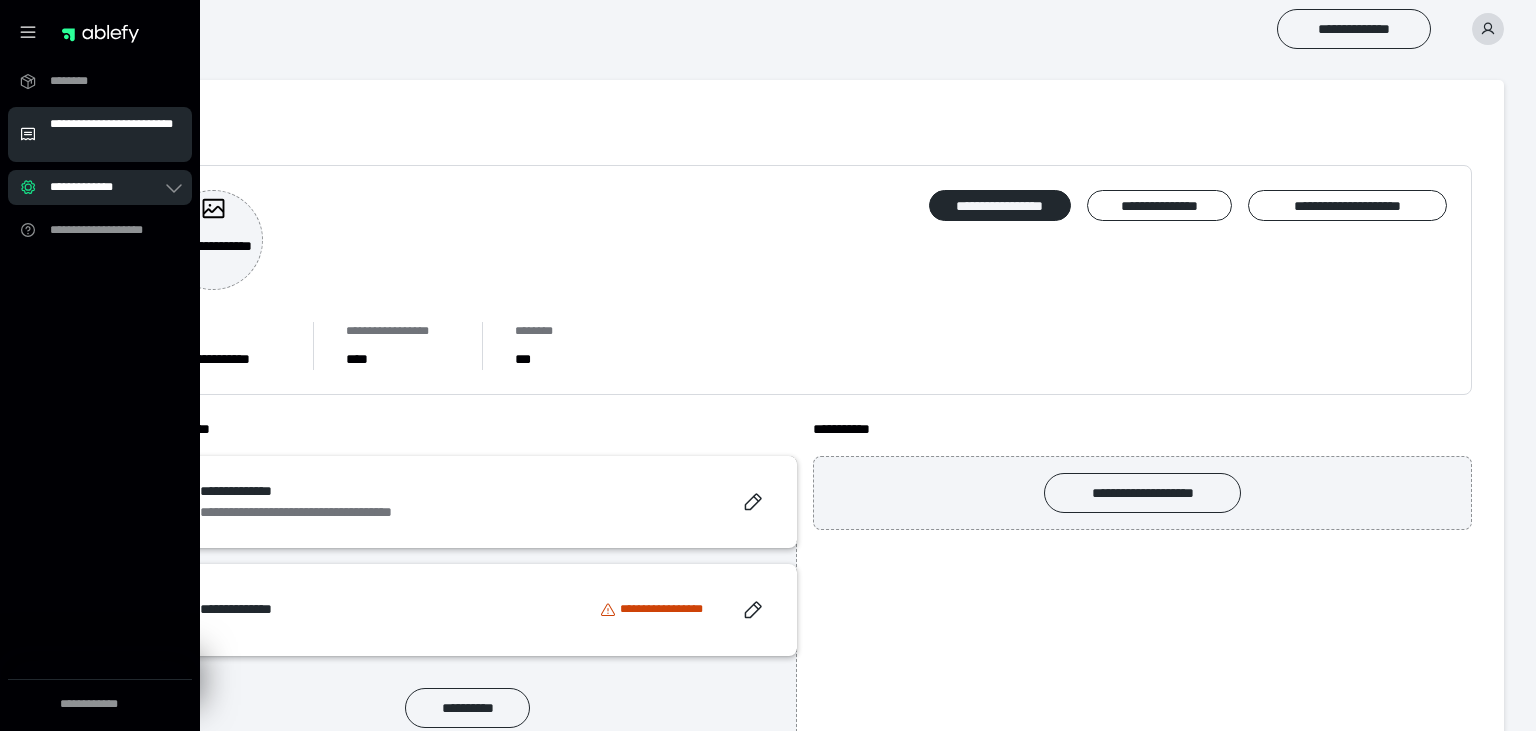 click on "**********" at bounding box center (115, 134) 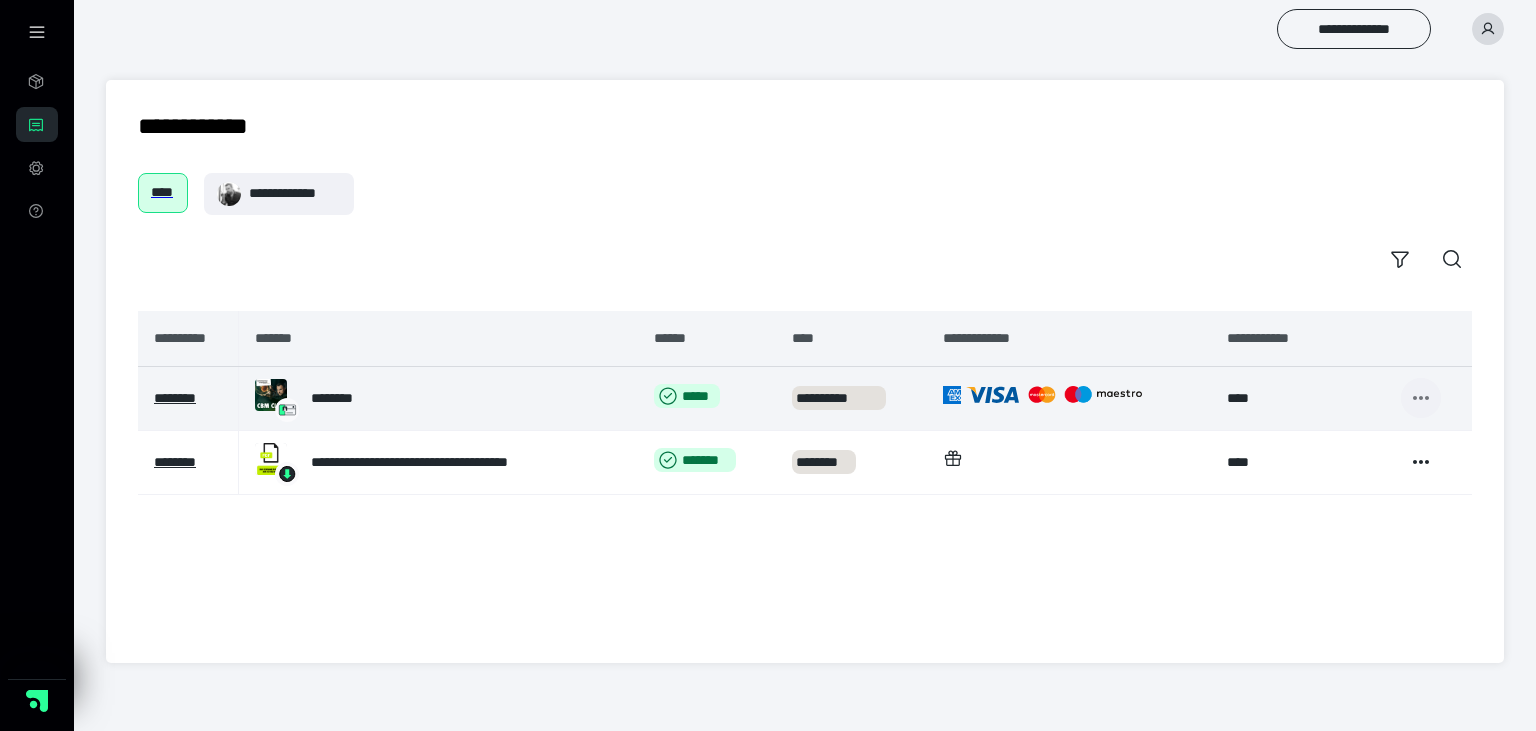 click 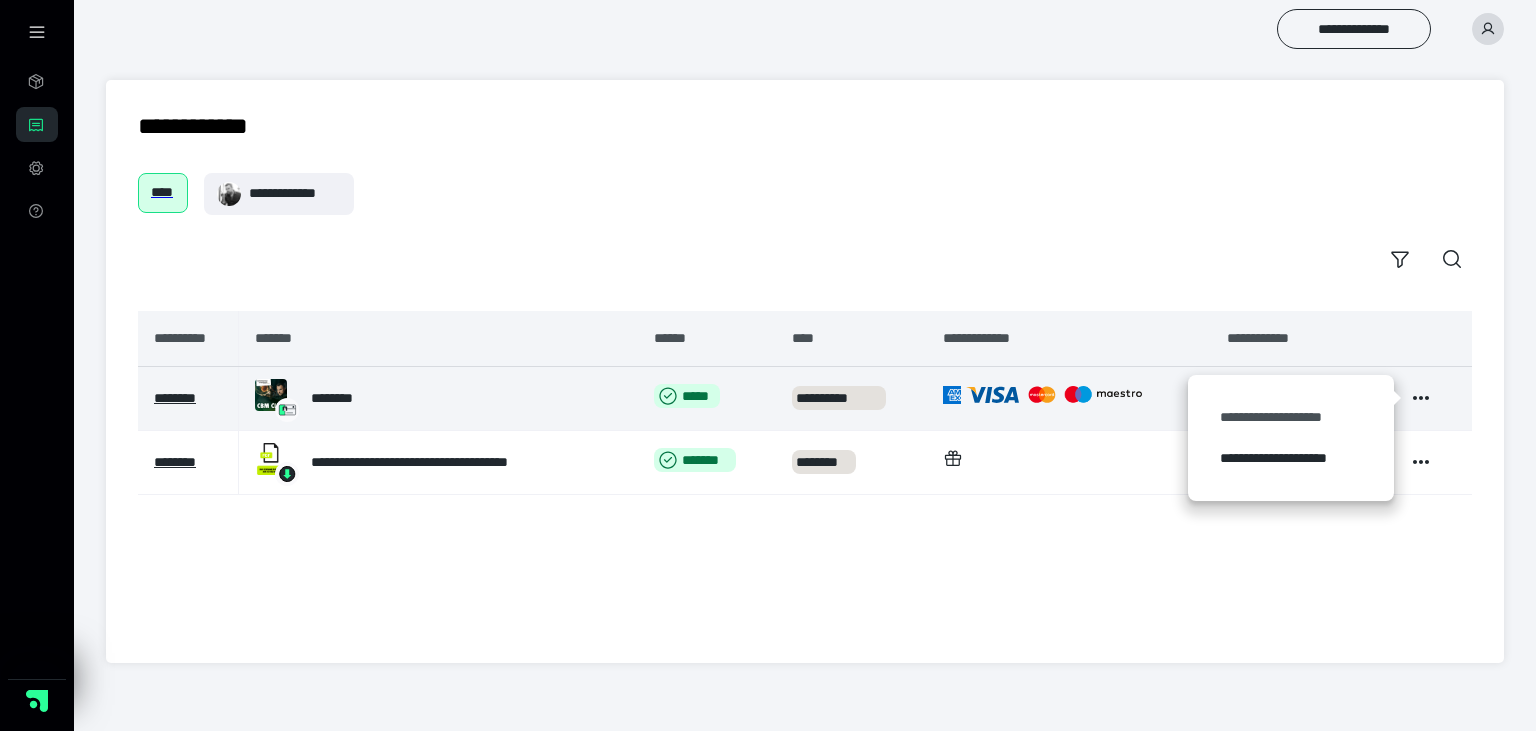 click on "**********" at bounding box center (1291, 417) 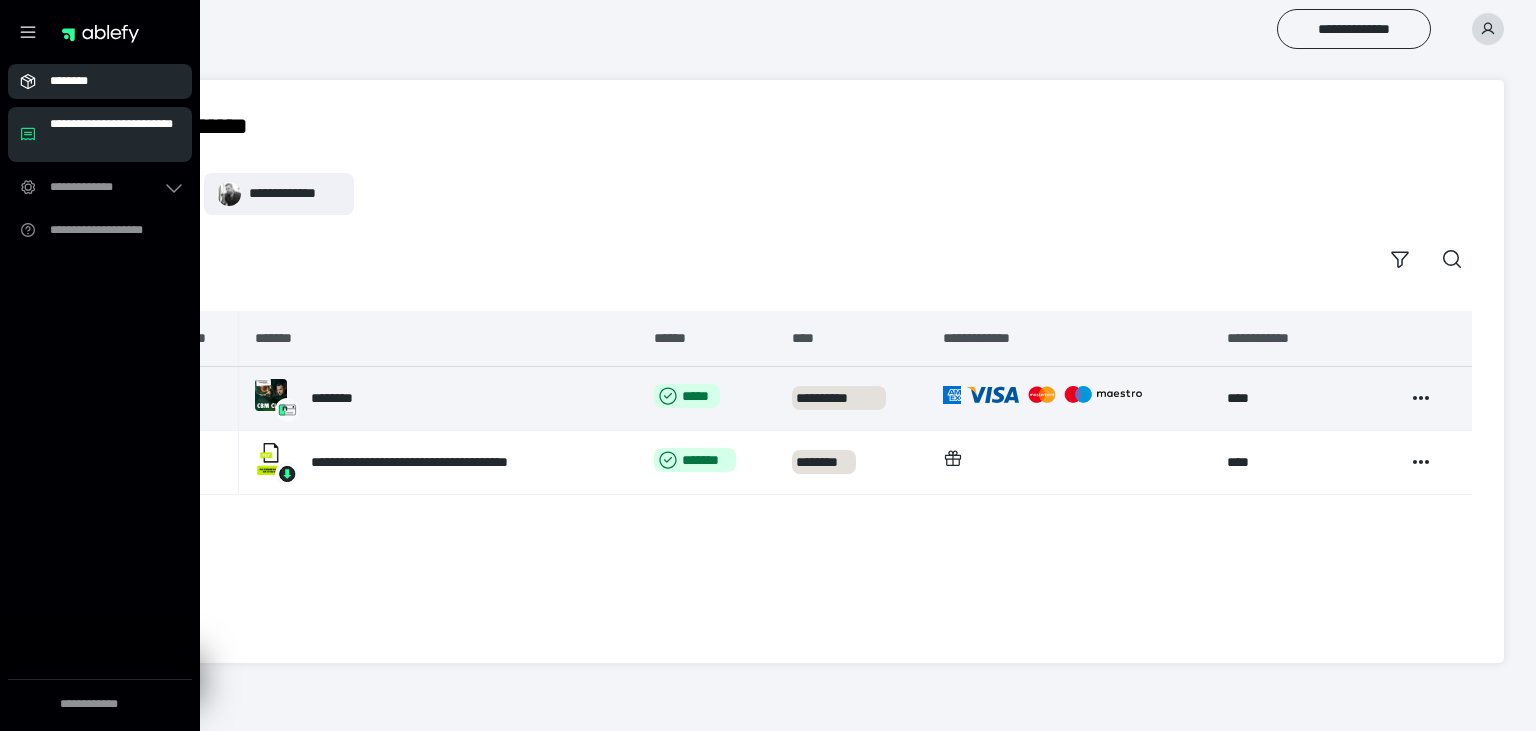 click on "********" at bounding box center [106, 81] 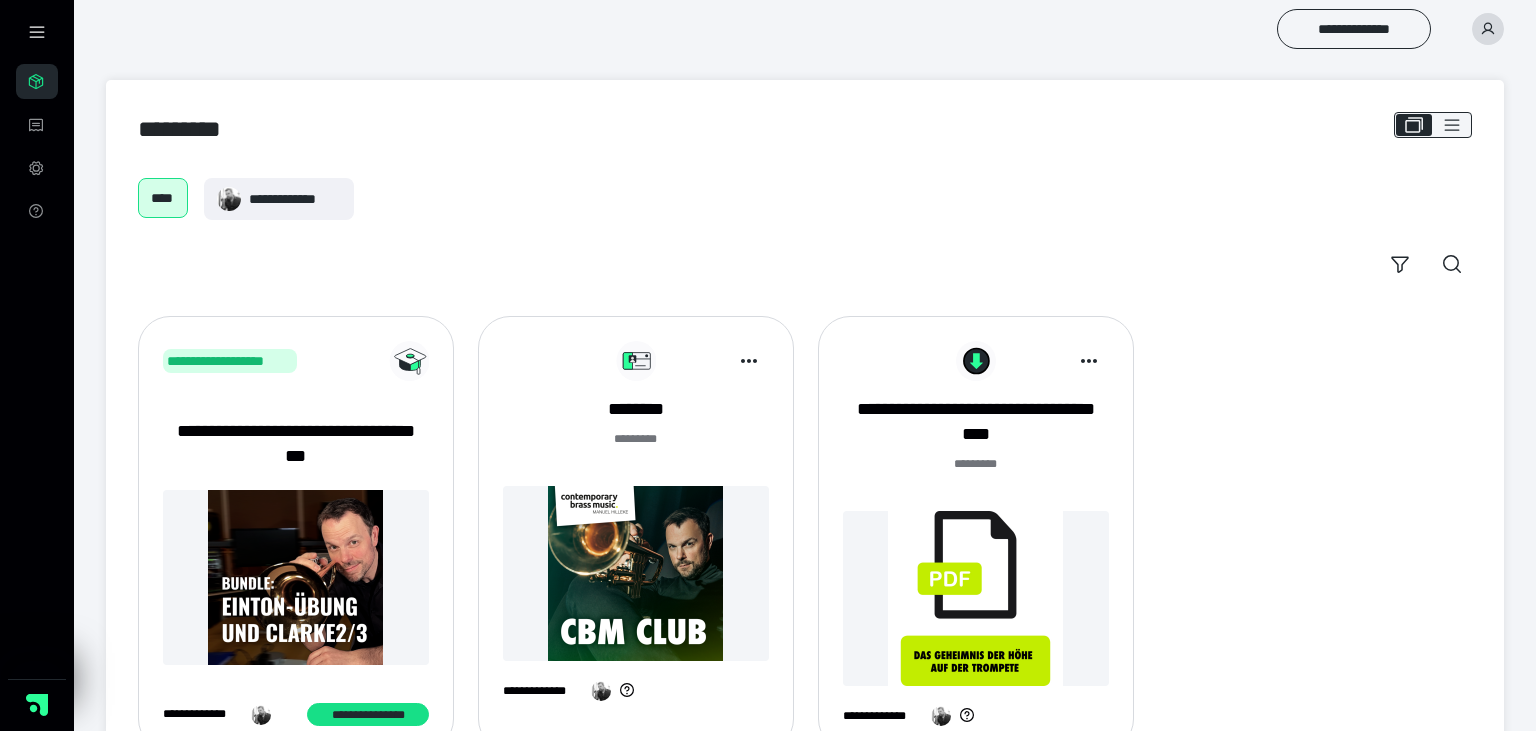 scroll, scrollTop: 75, scrollLeft: 0, axis: vertical 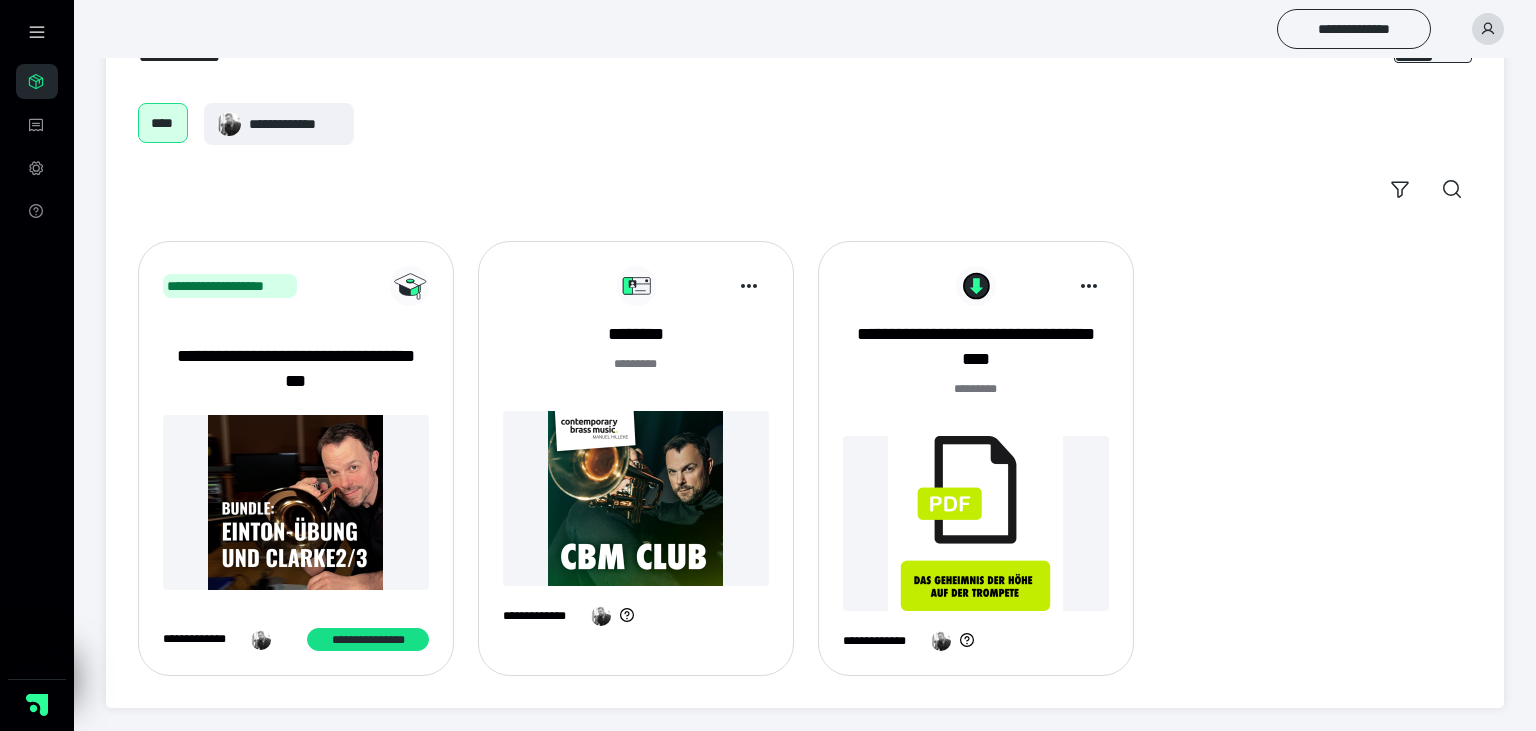 click at bounding box center [976, 523] 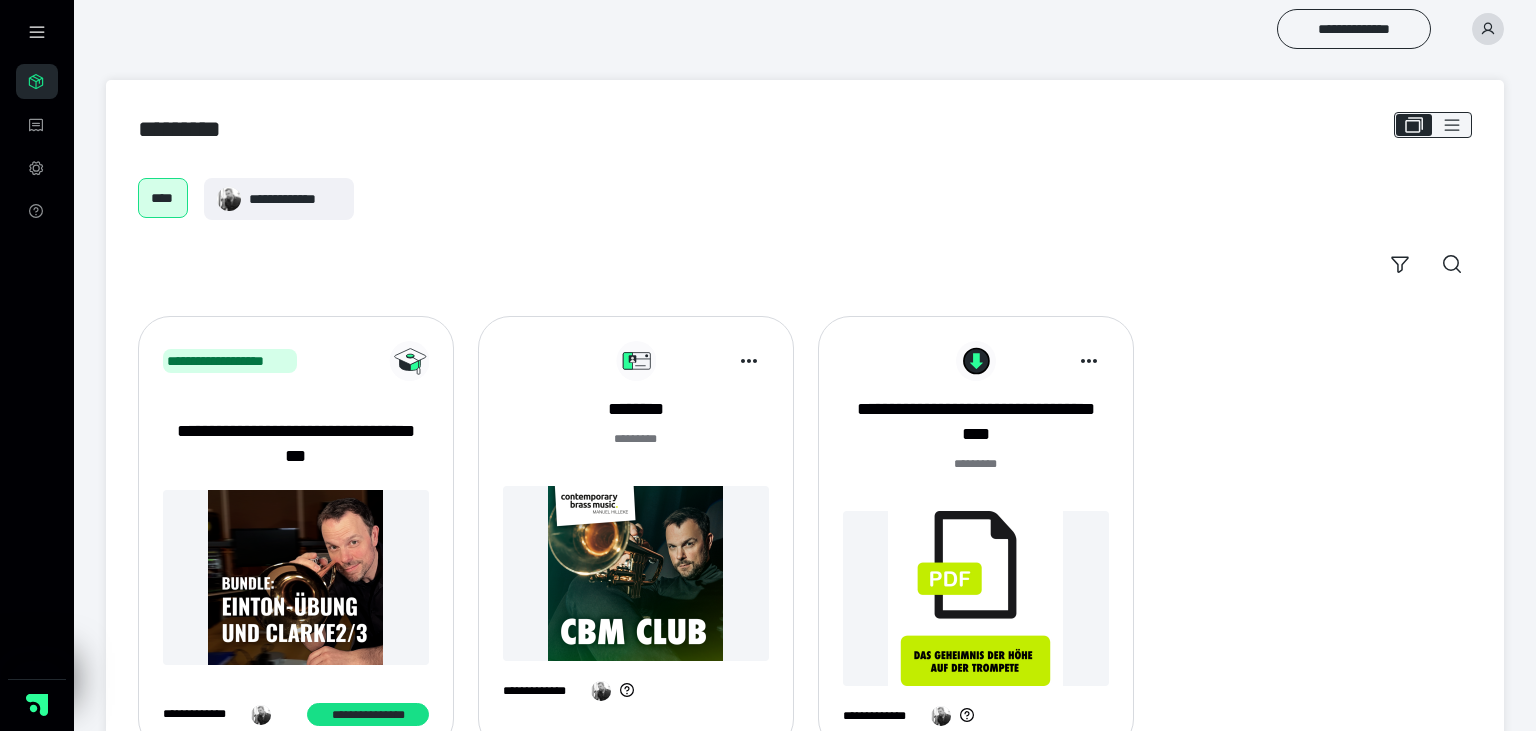 scroll, scrollTop: 75, scrollLeft: 0, axis: vertical 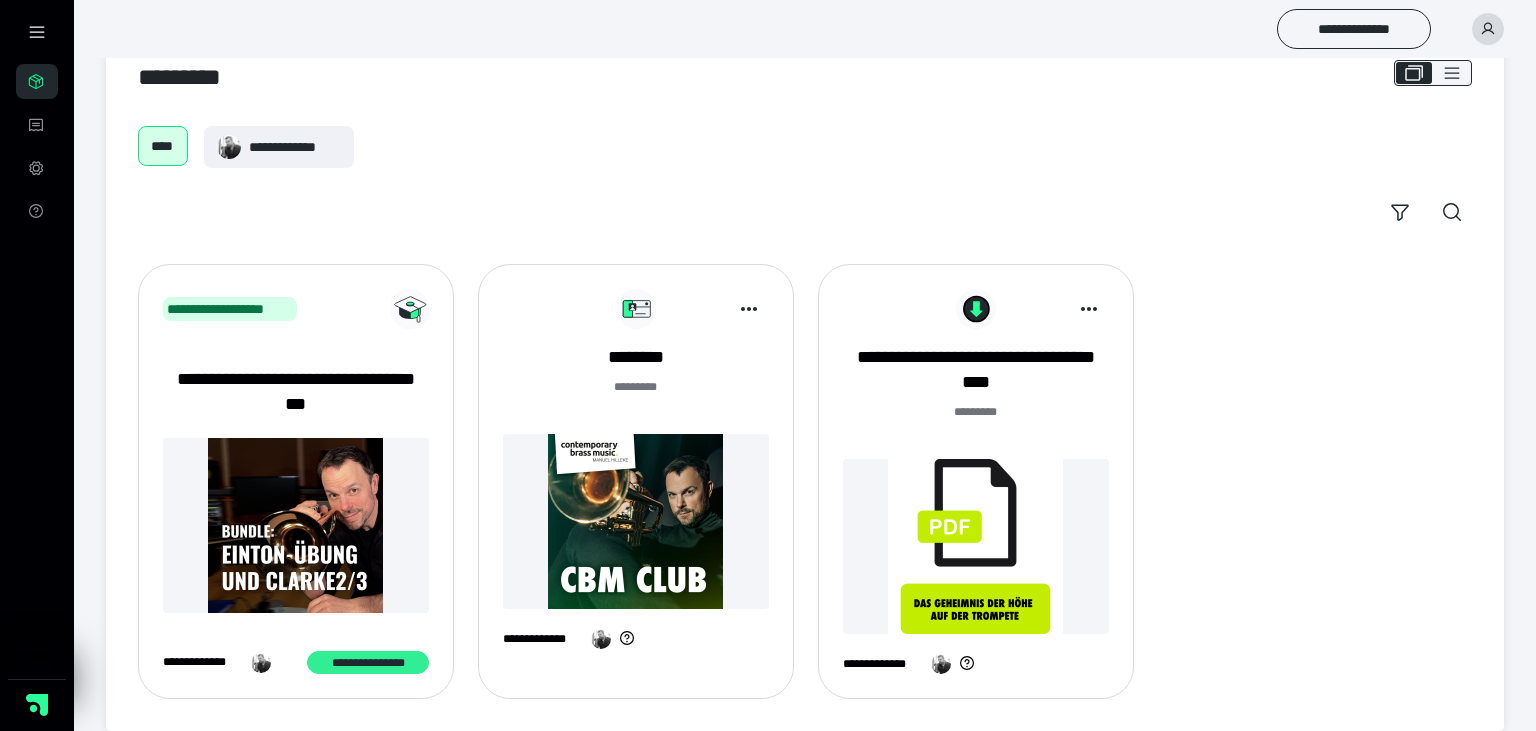 click on "**********" at bounding box center (367, 663) 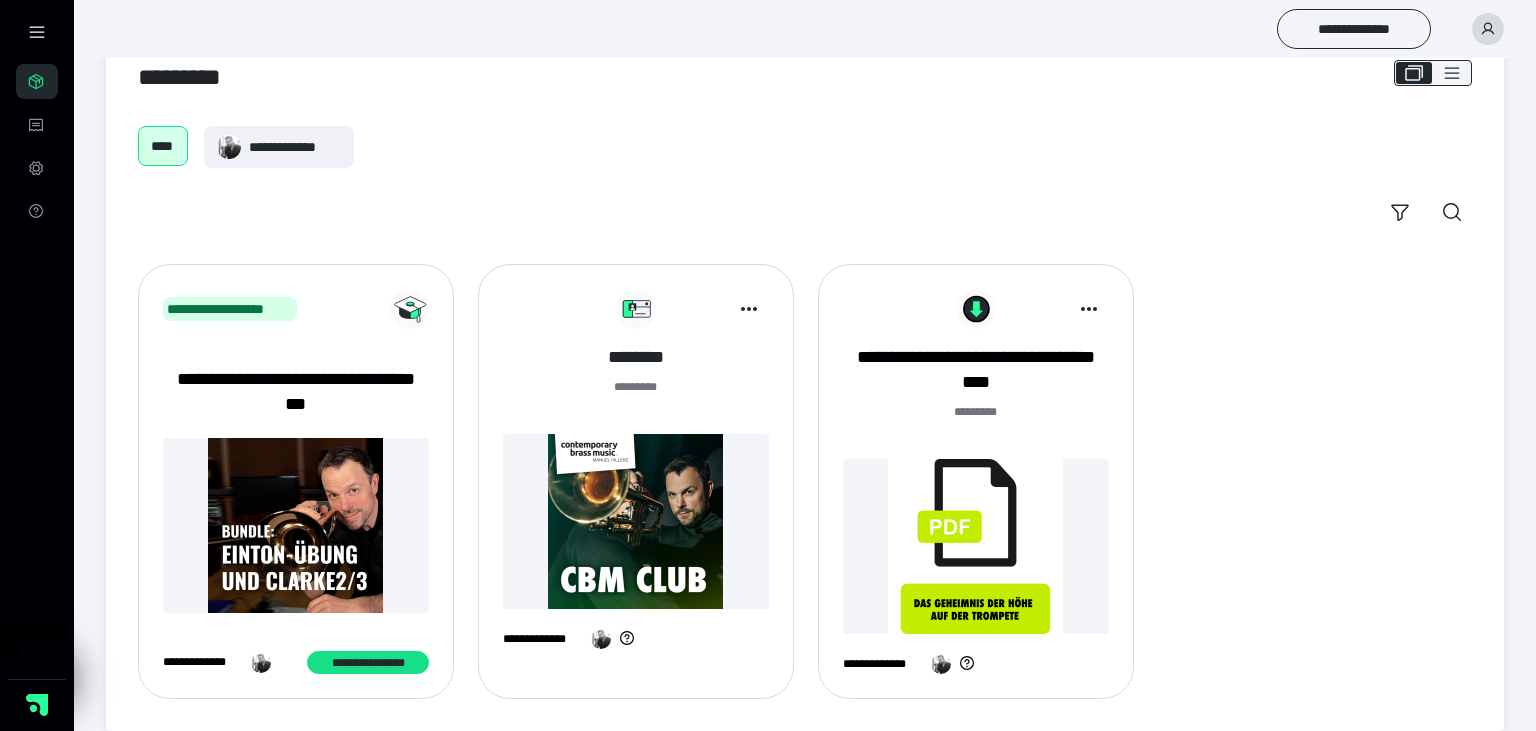 click on "********" at bounding box center [636, 357] 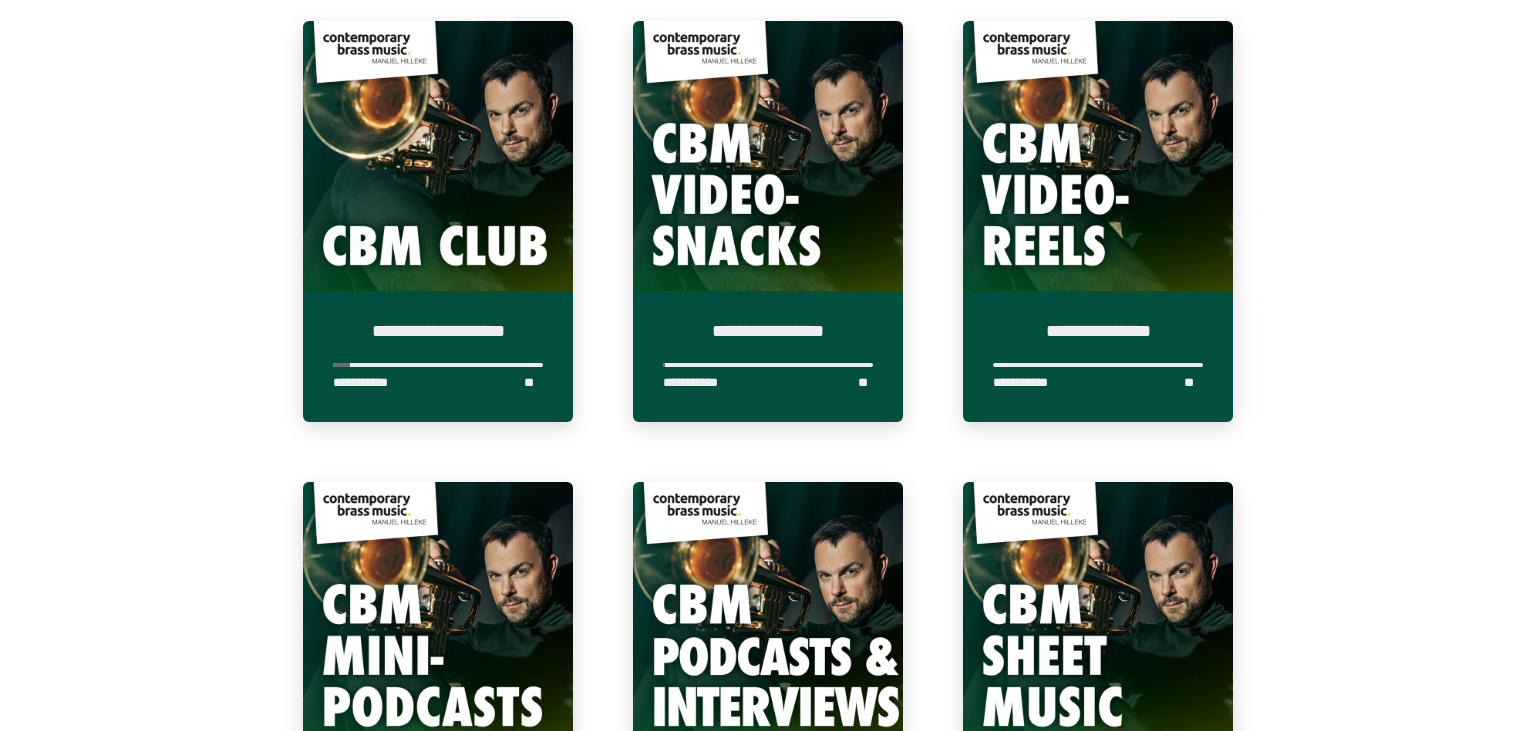 scroll, scrollTop: 853, scrollLeft: 0, axis: vertical 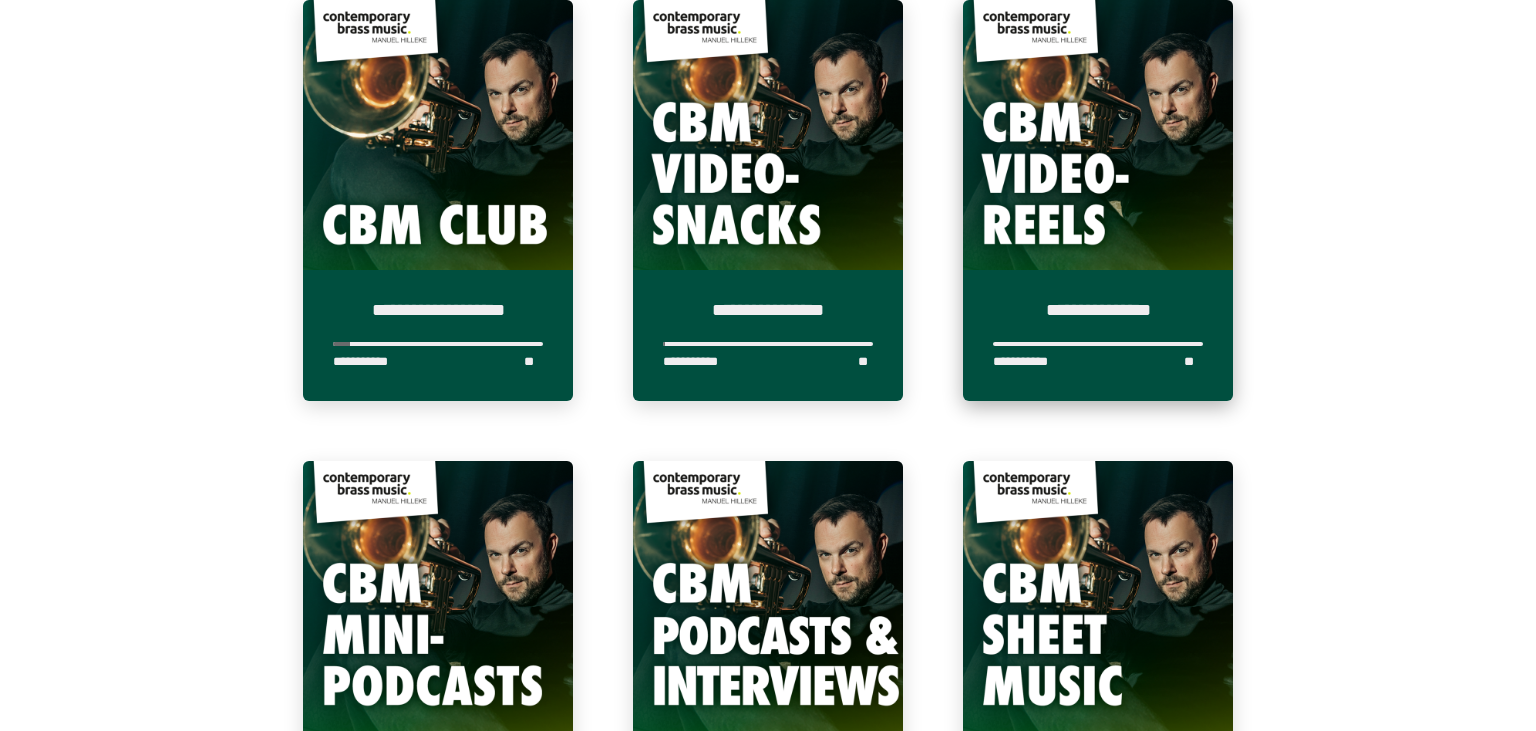 click at bounding box center (1098, 135) 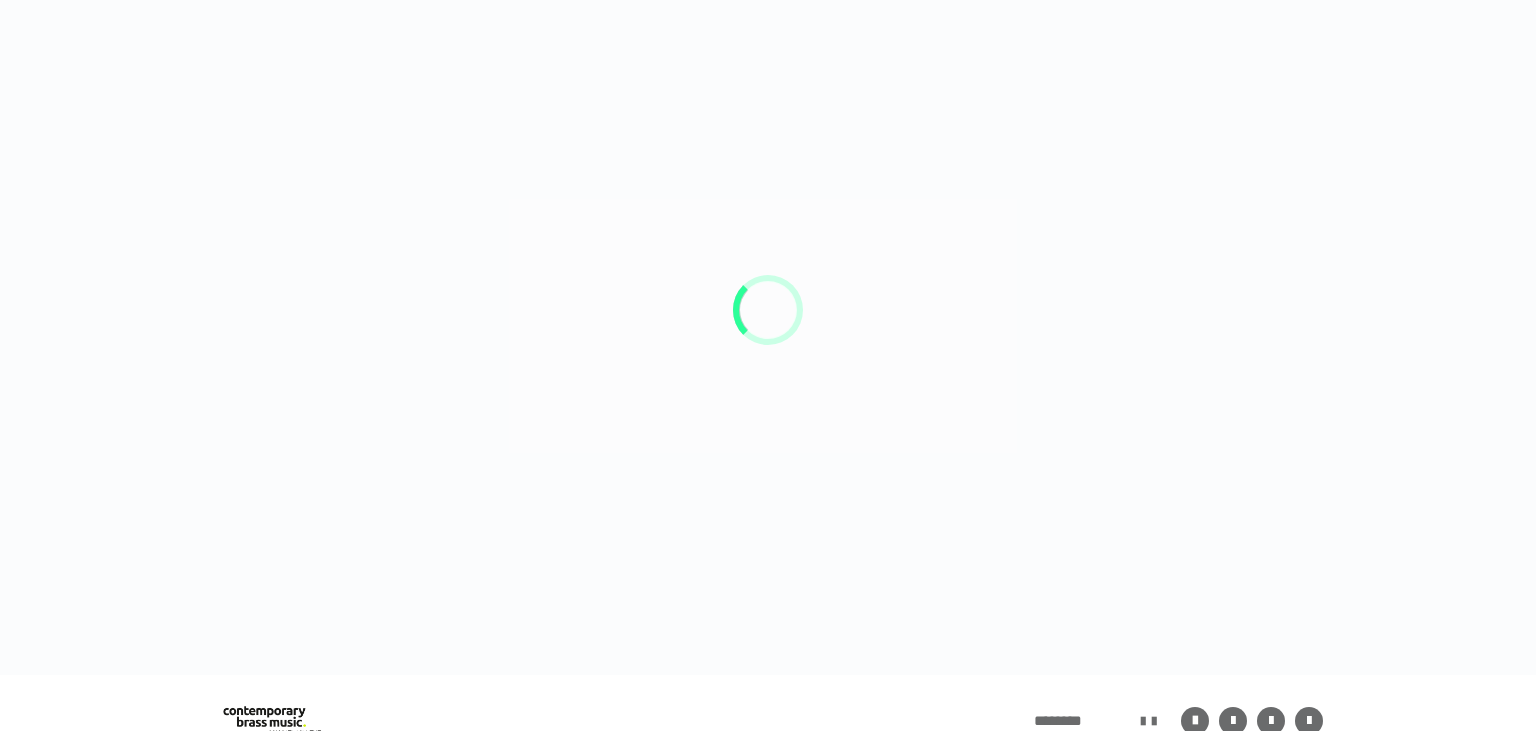 scroll, scrollTop: 0, scrollLeft: 0, axis: both 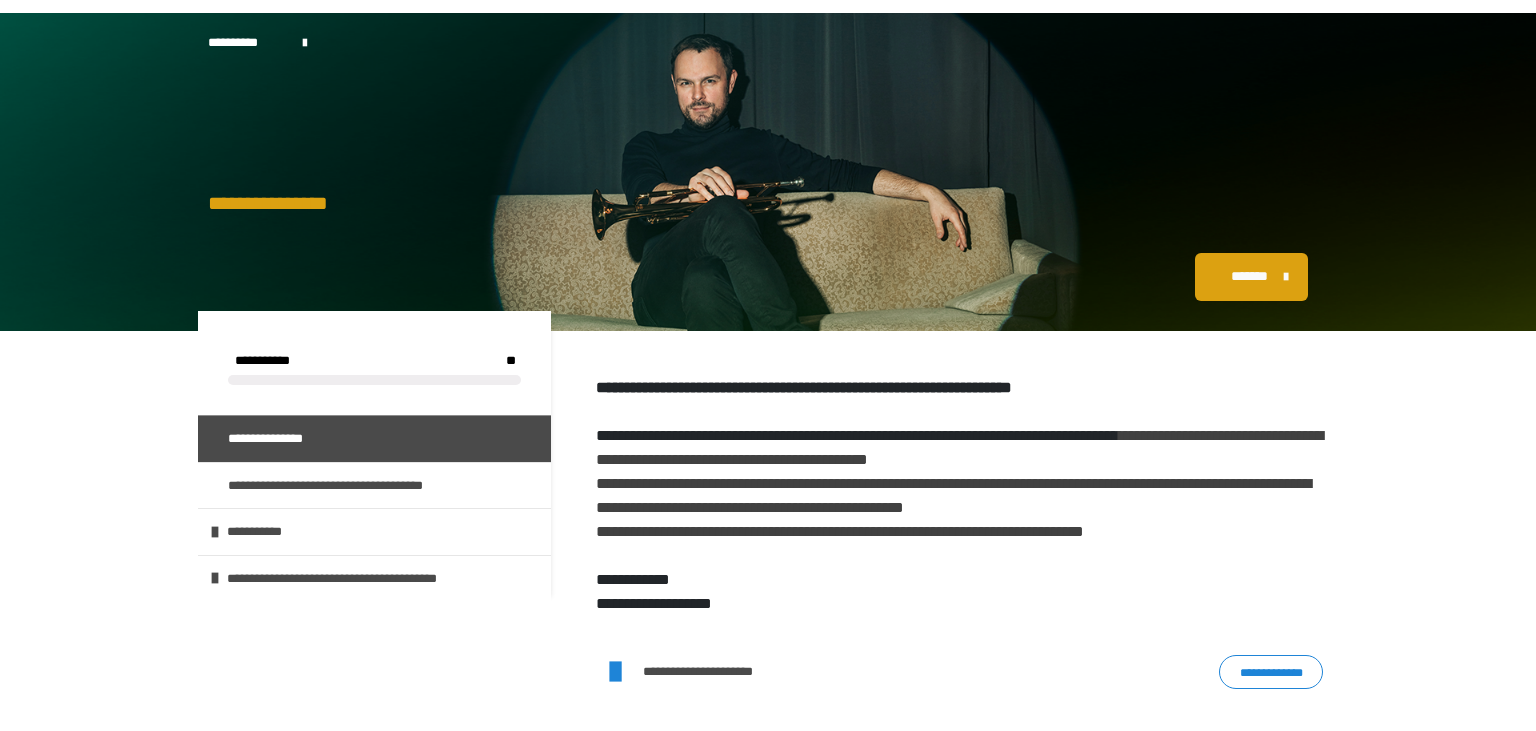 click on "*******" at bounding box center [1251, 277] 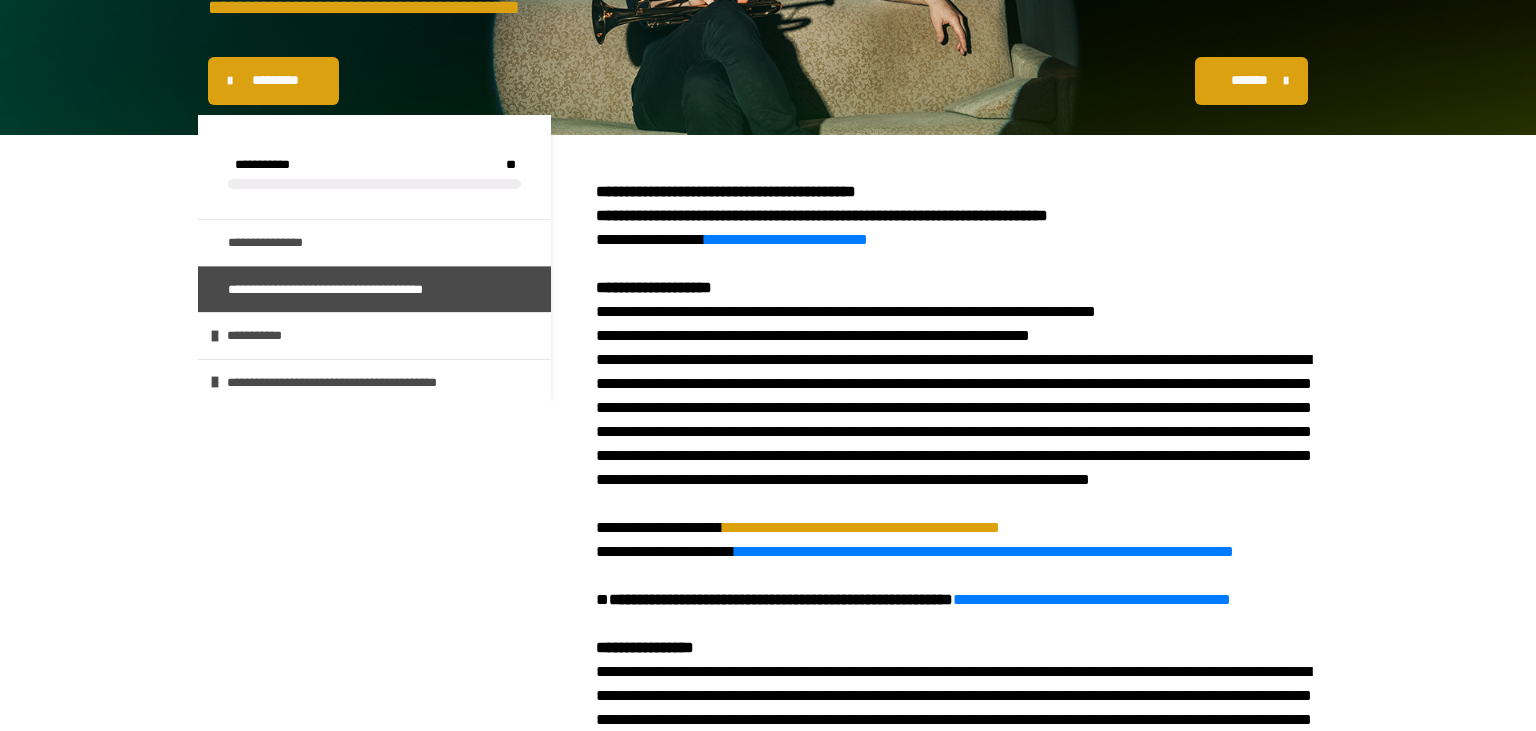 scroll, scrollTop: 275, scrollLeft: 0, axis: vertical 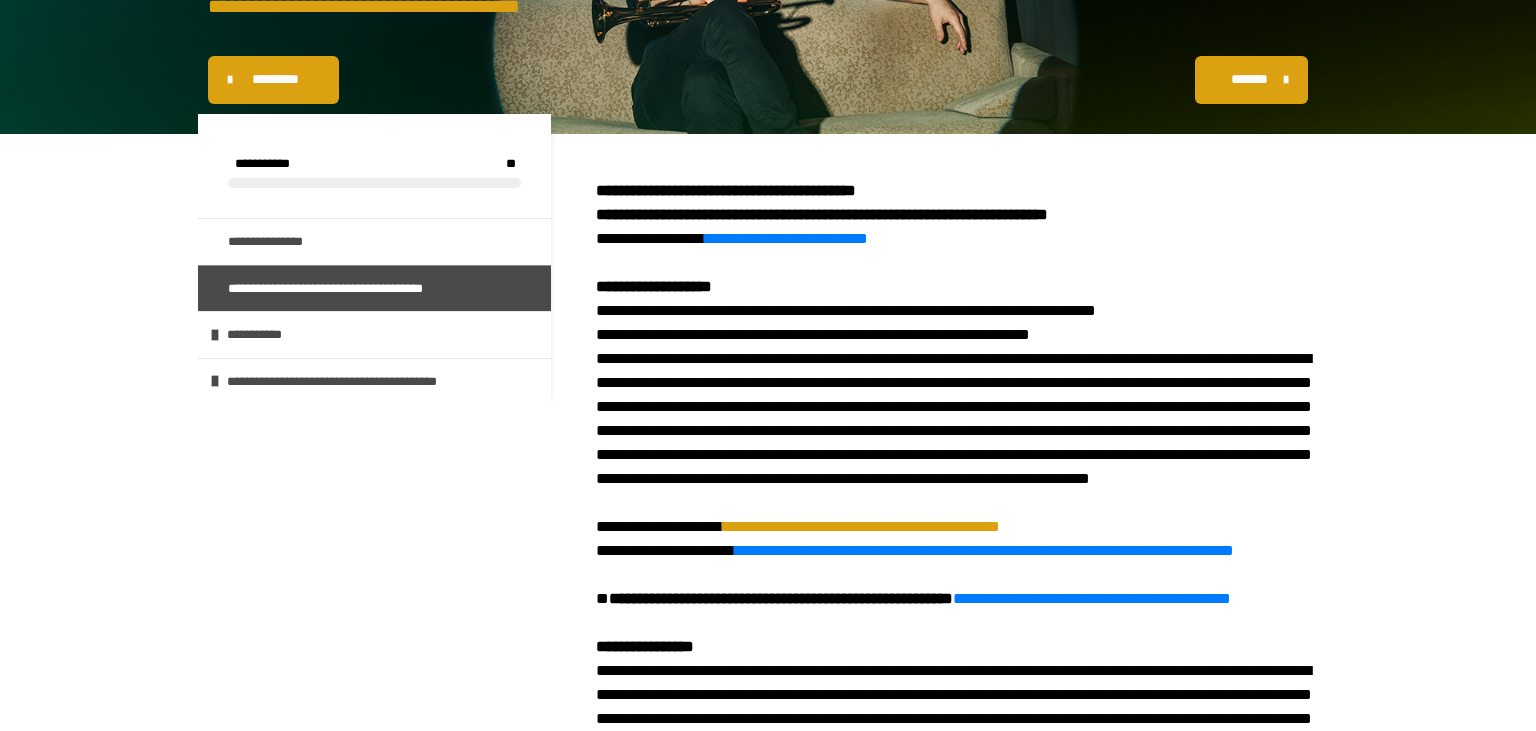 click on "*******" at bounding box center (1251, 80) 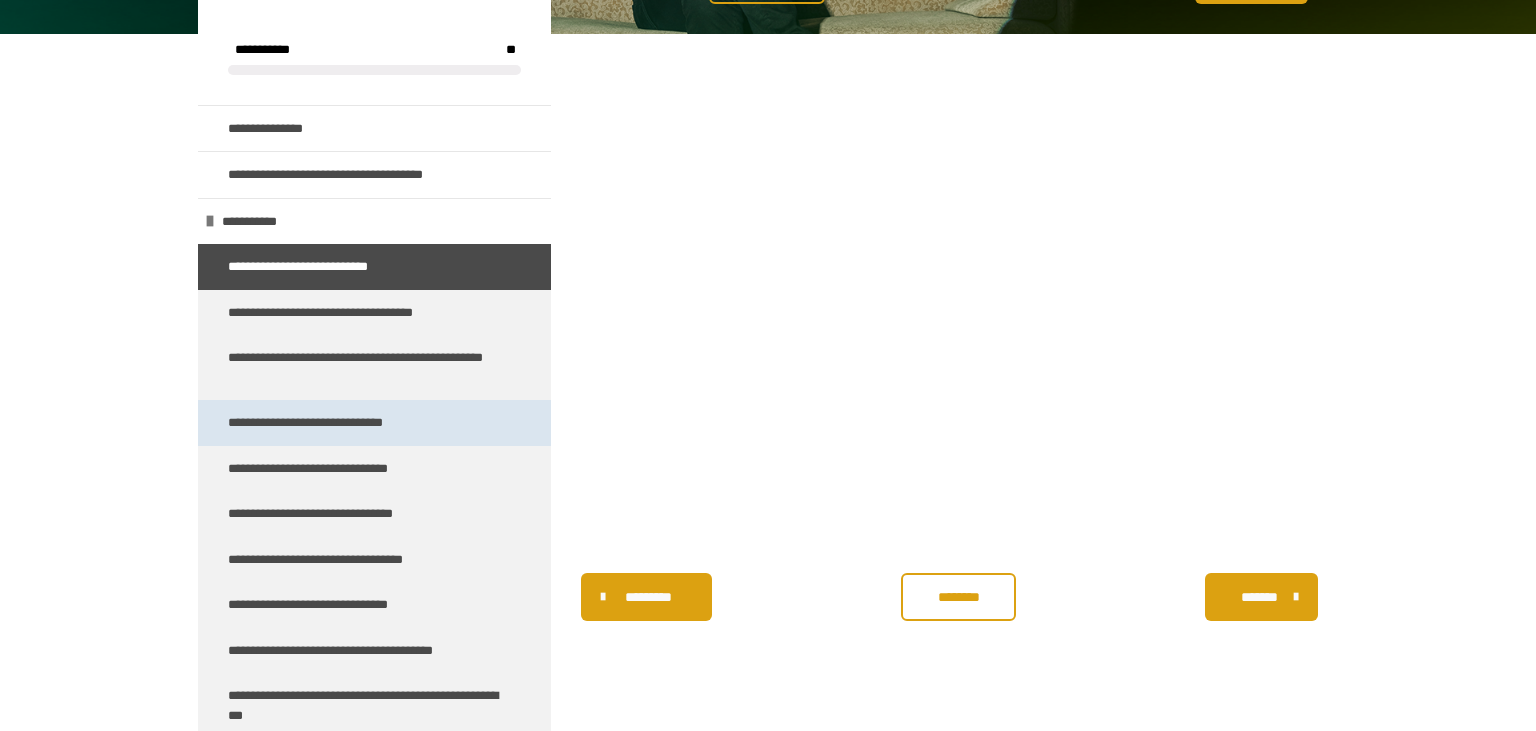 scroll, scrollTop: 468, scrollLeft: 0, axis: vertical 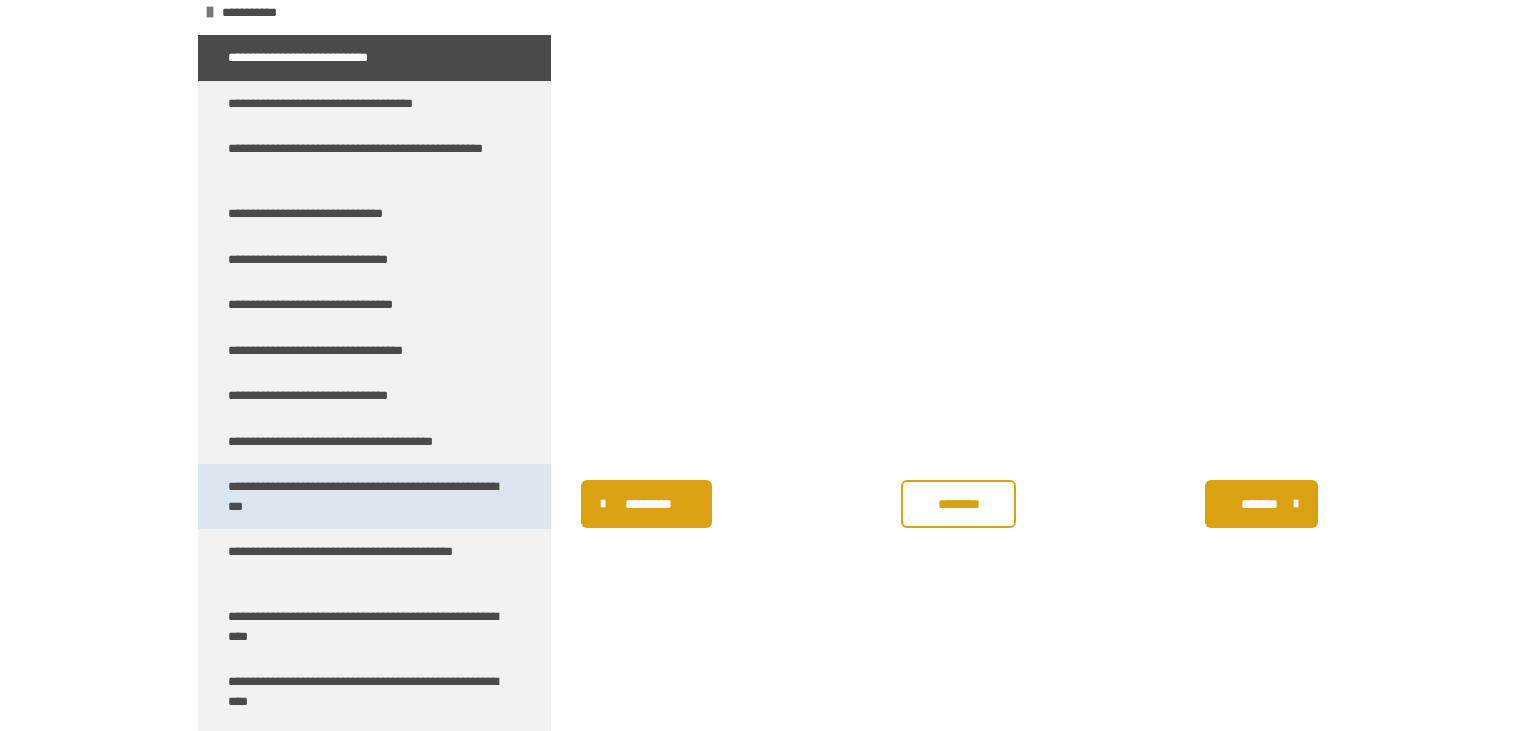 click on "**********" at bounding box center (366, 496) 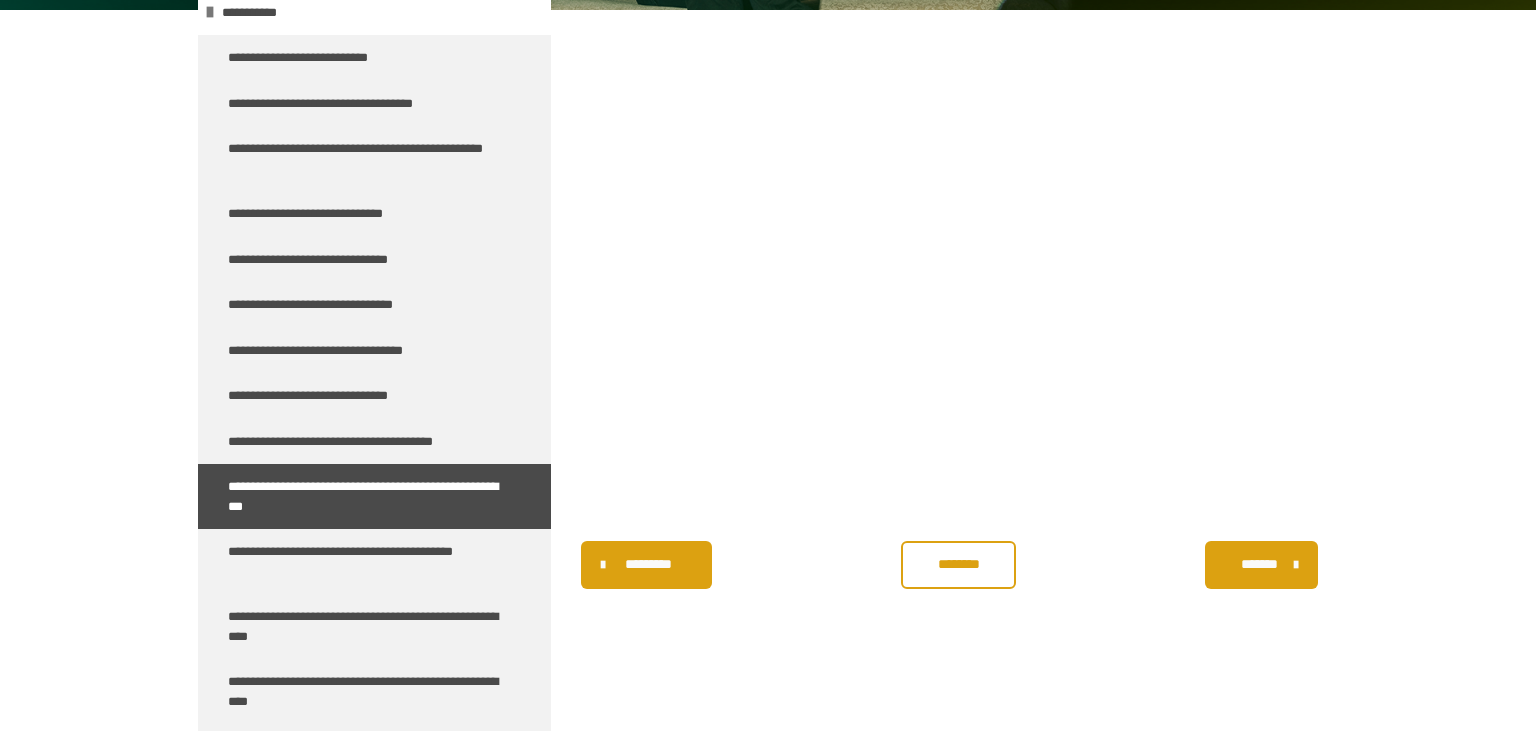 scroll, scrollTop: 468, scrollLeft: 0, axis: vertical 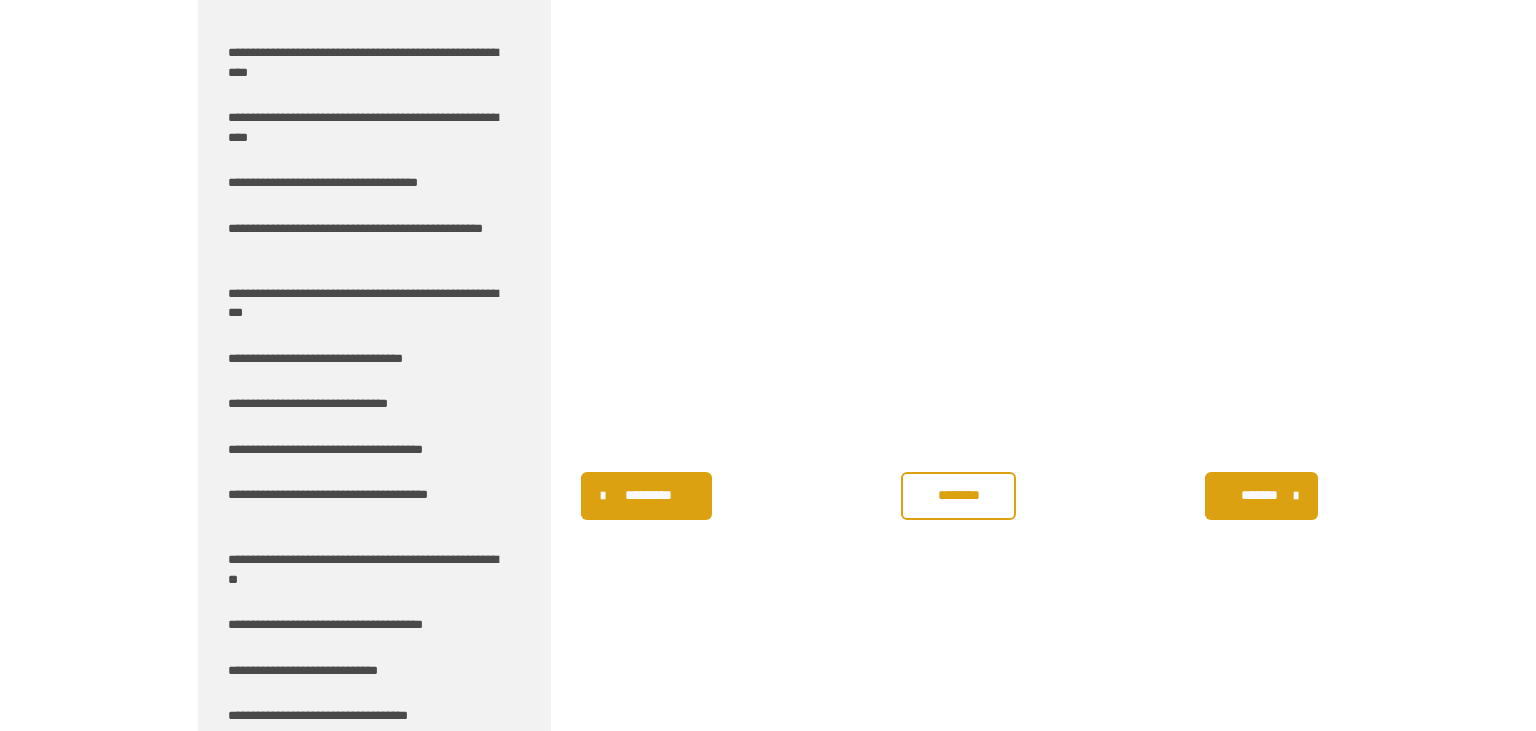 click on "********" at bounding box center (959, 495) 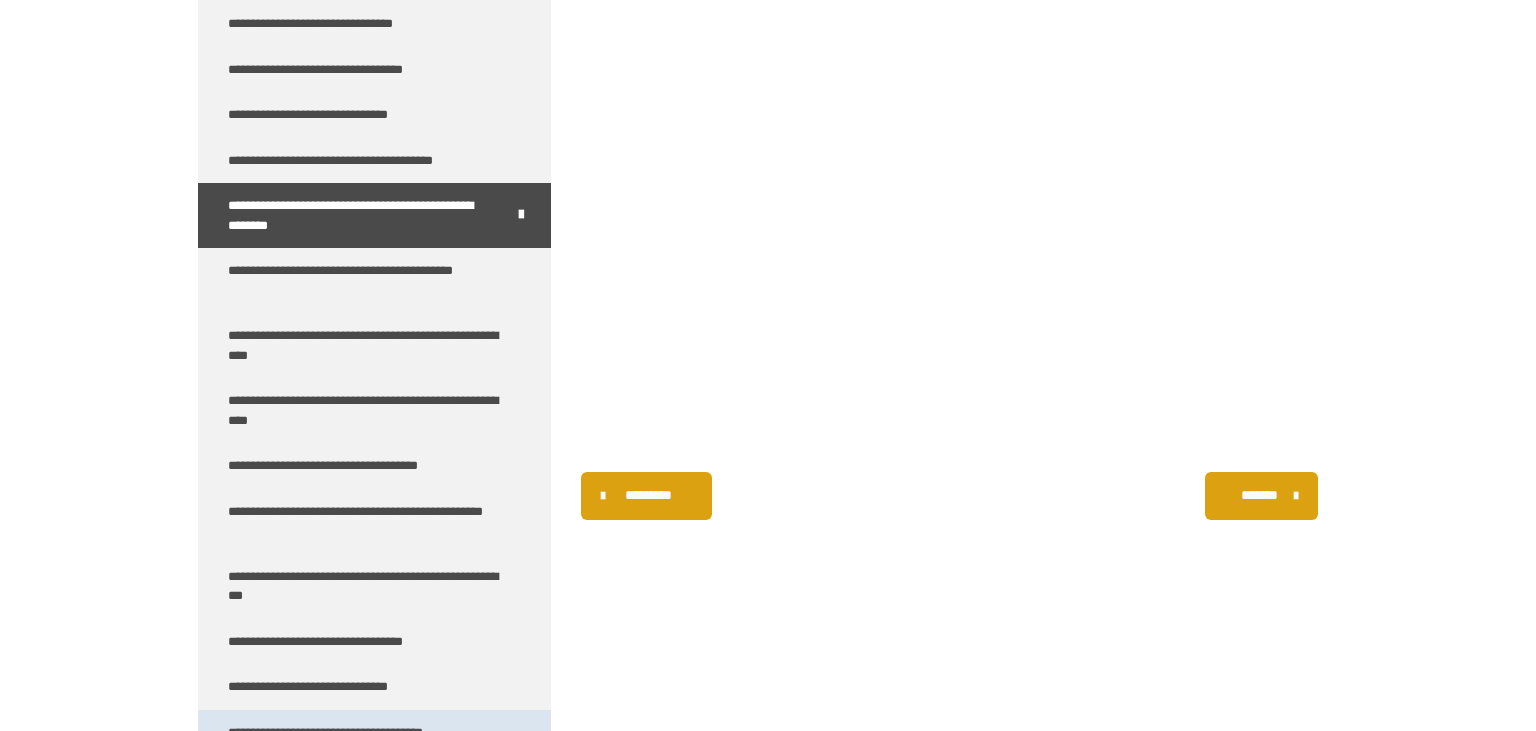 scroll, scrollTop: 489, scrollLeft: 0, axis: vertical 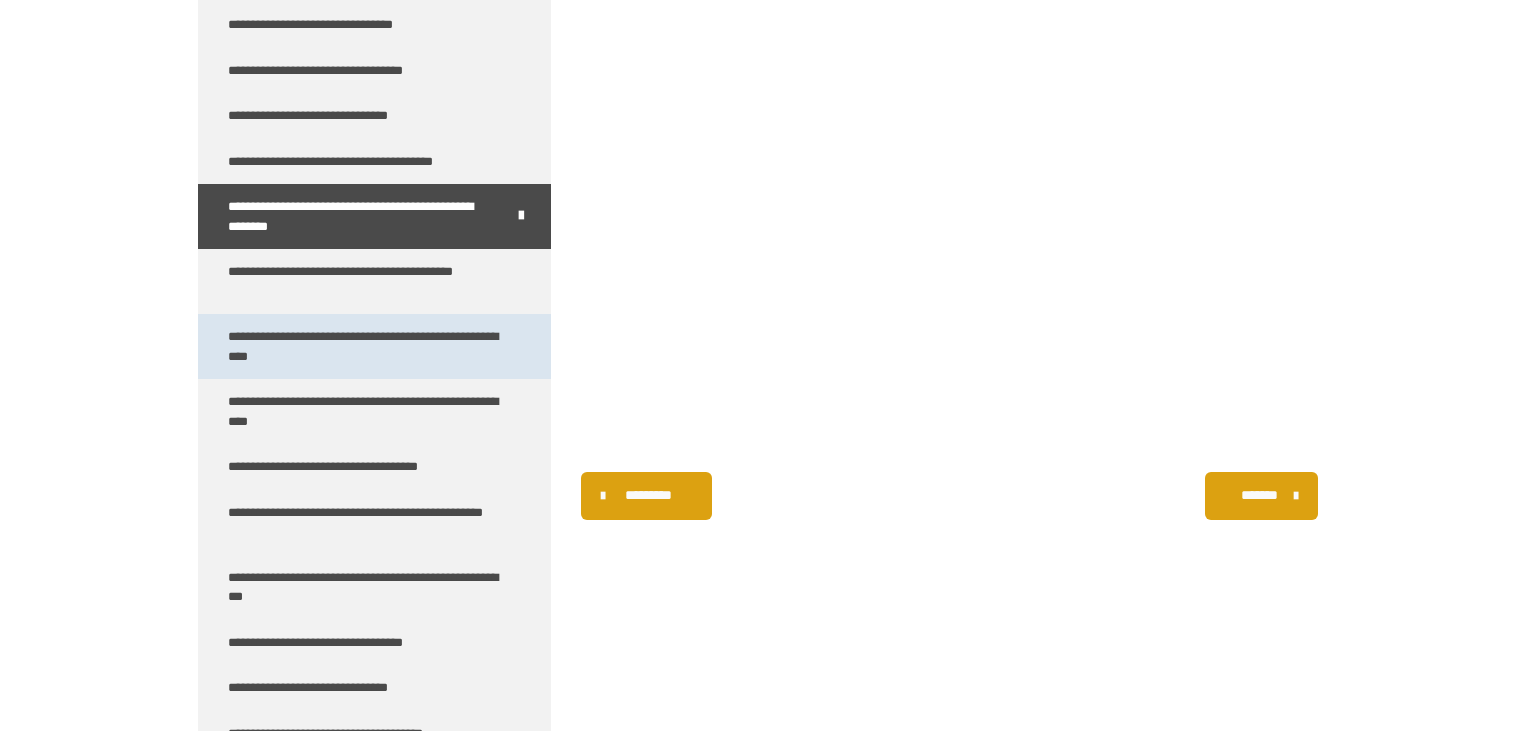 click on "**********" at bounding box center [366, 346] 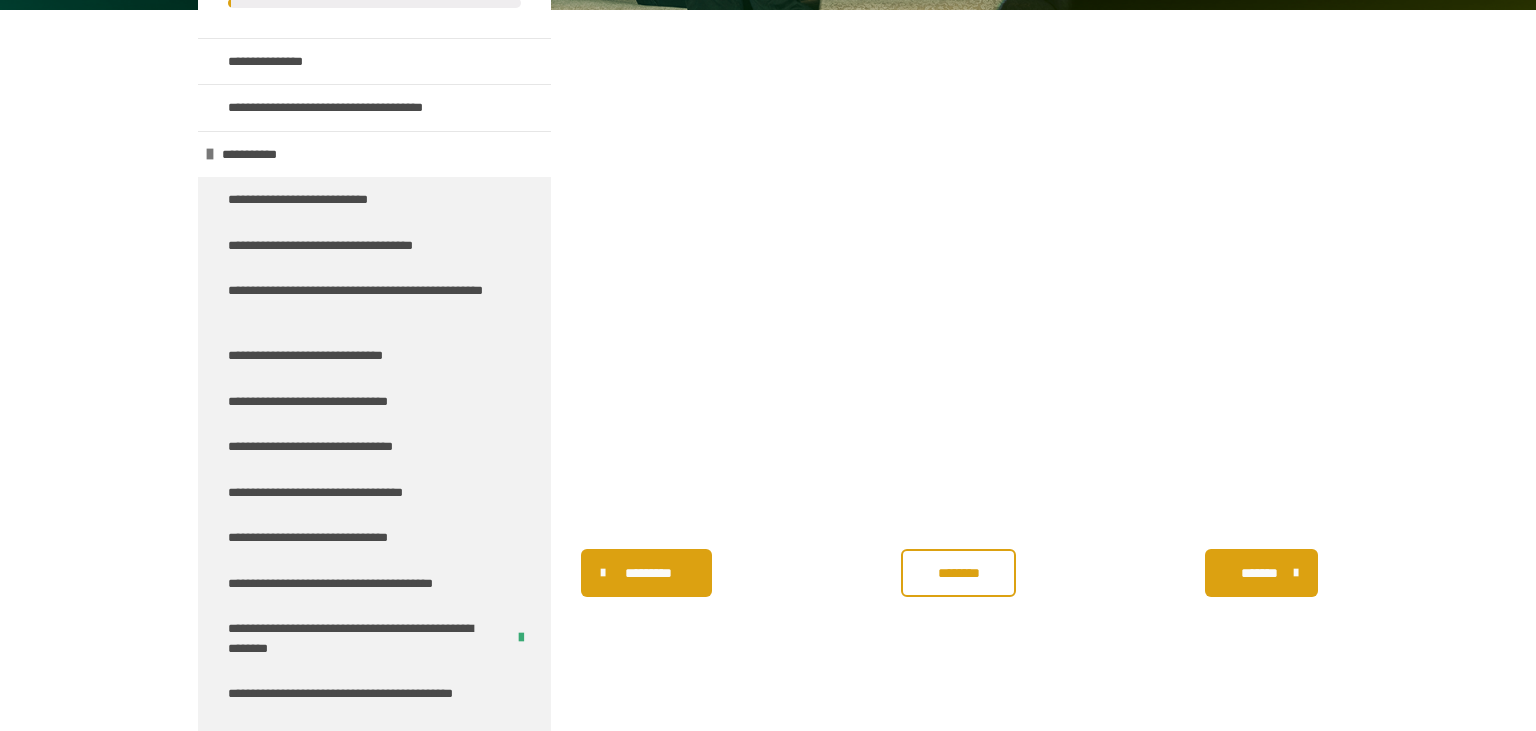 scroll, scrollTop: 66, scrollLeft: 0, axis: vertical 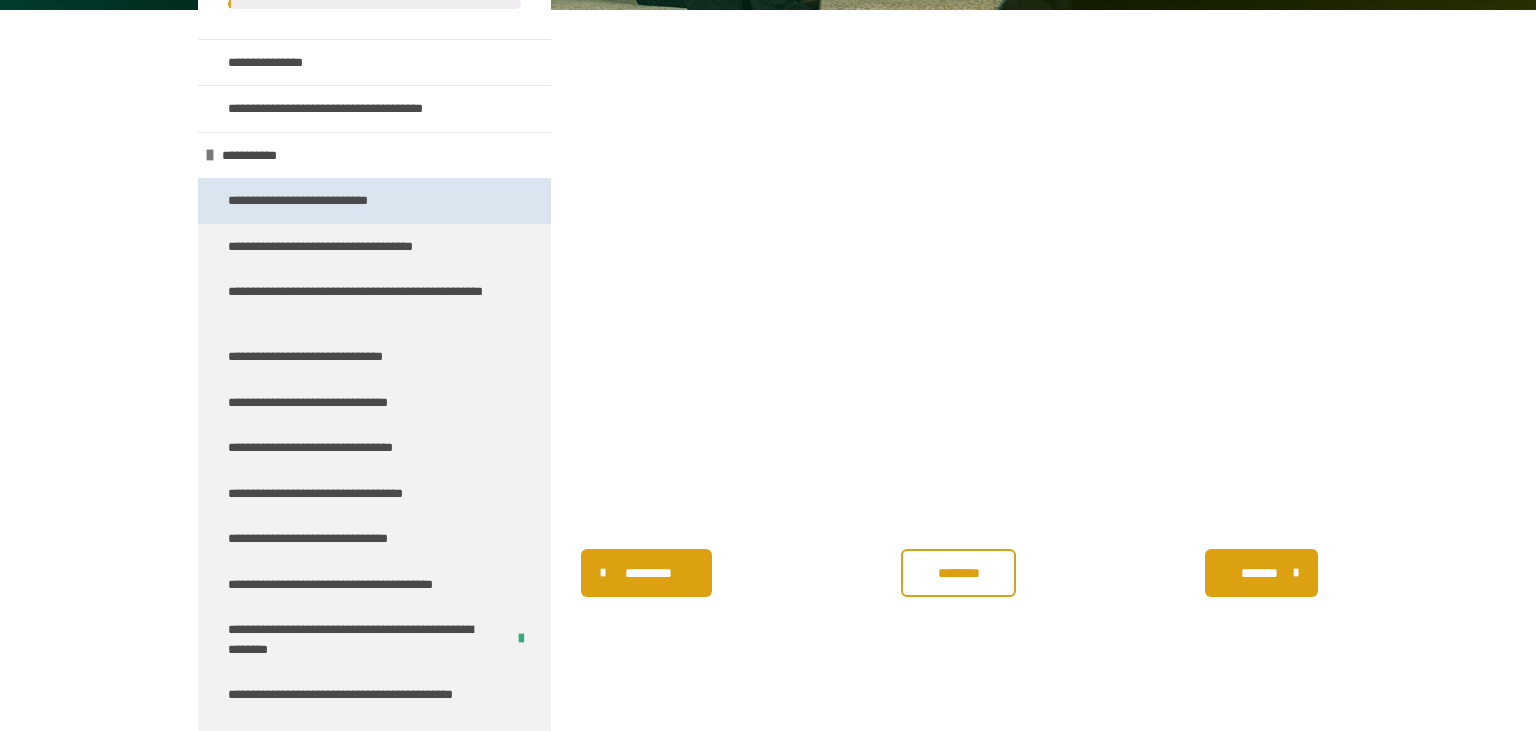 click on "**********" at bounding box center (312, 201) 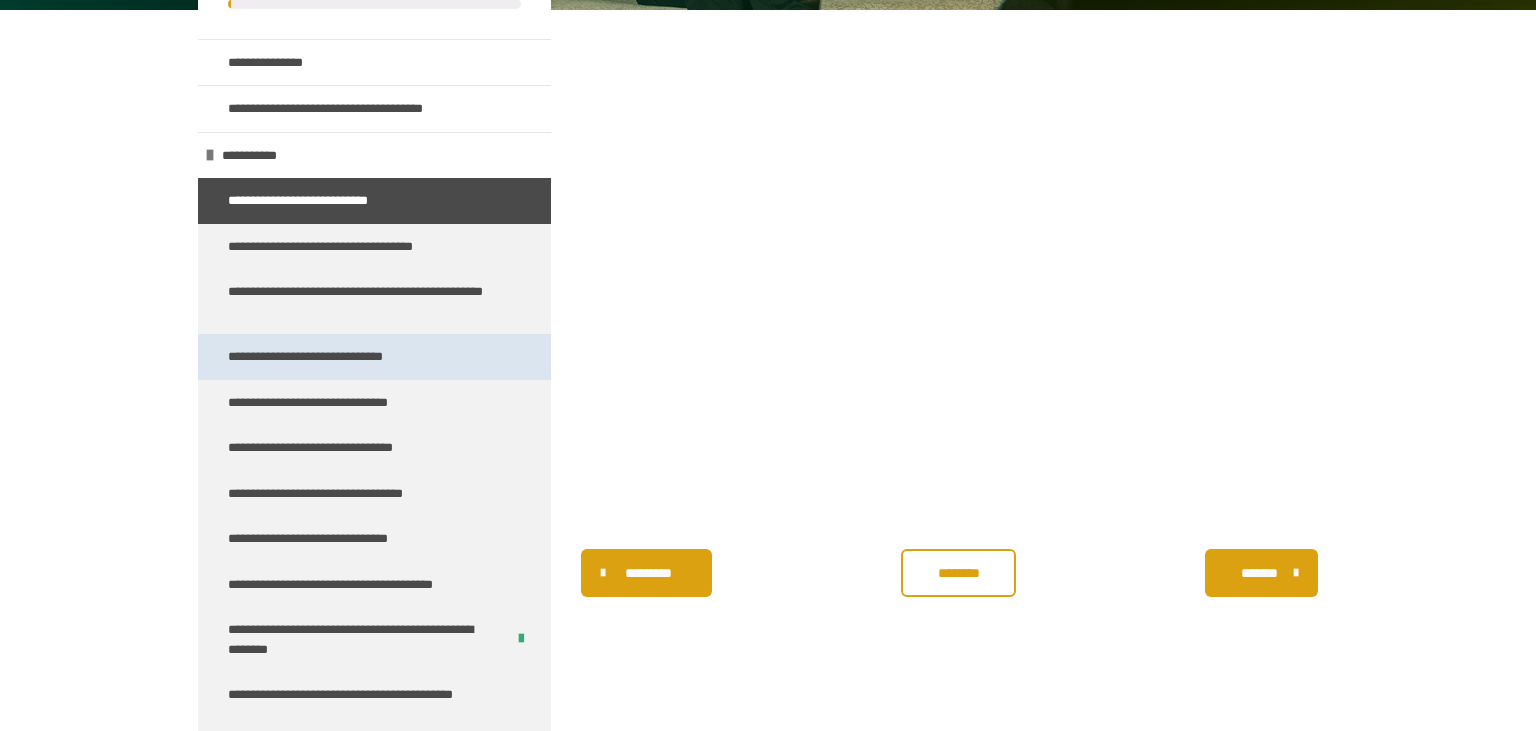 click on "**********" at bounding box center [332, 357] 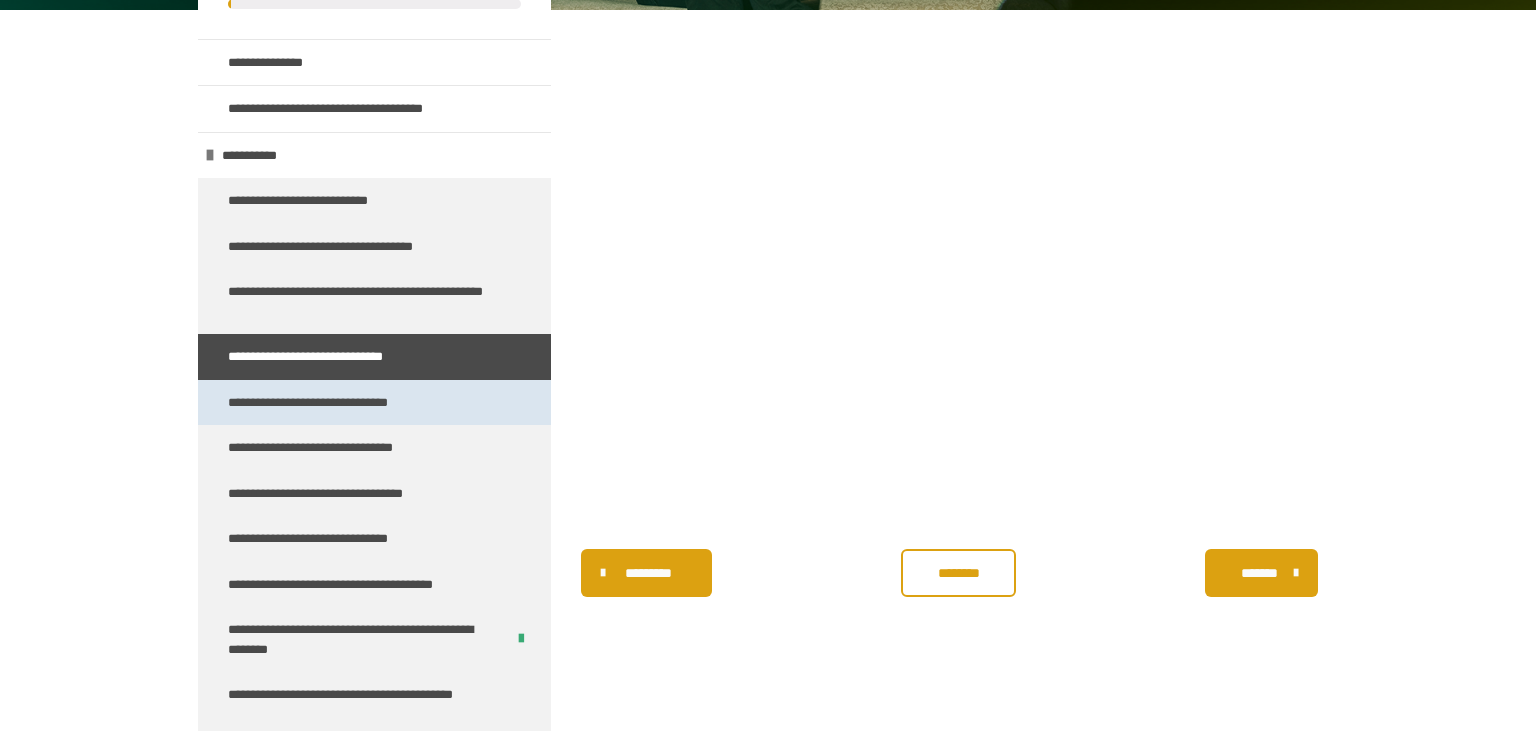 click on "**********" at bounding box center [334, 403] 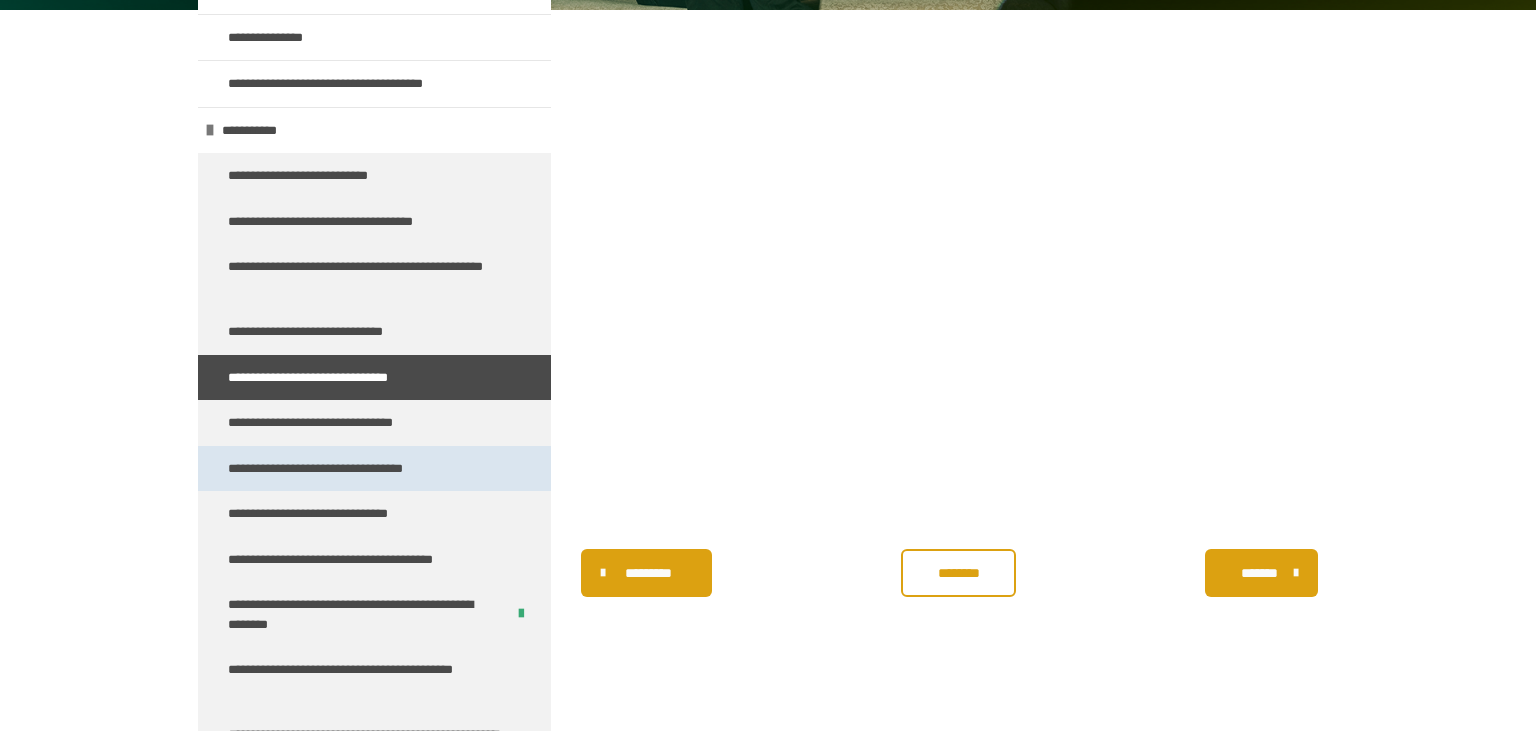 scroll, scrollTop: 93, scrollLeft: 0, axis: vertical 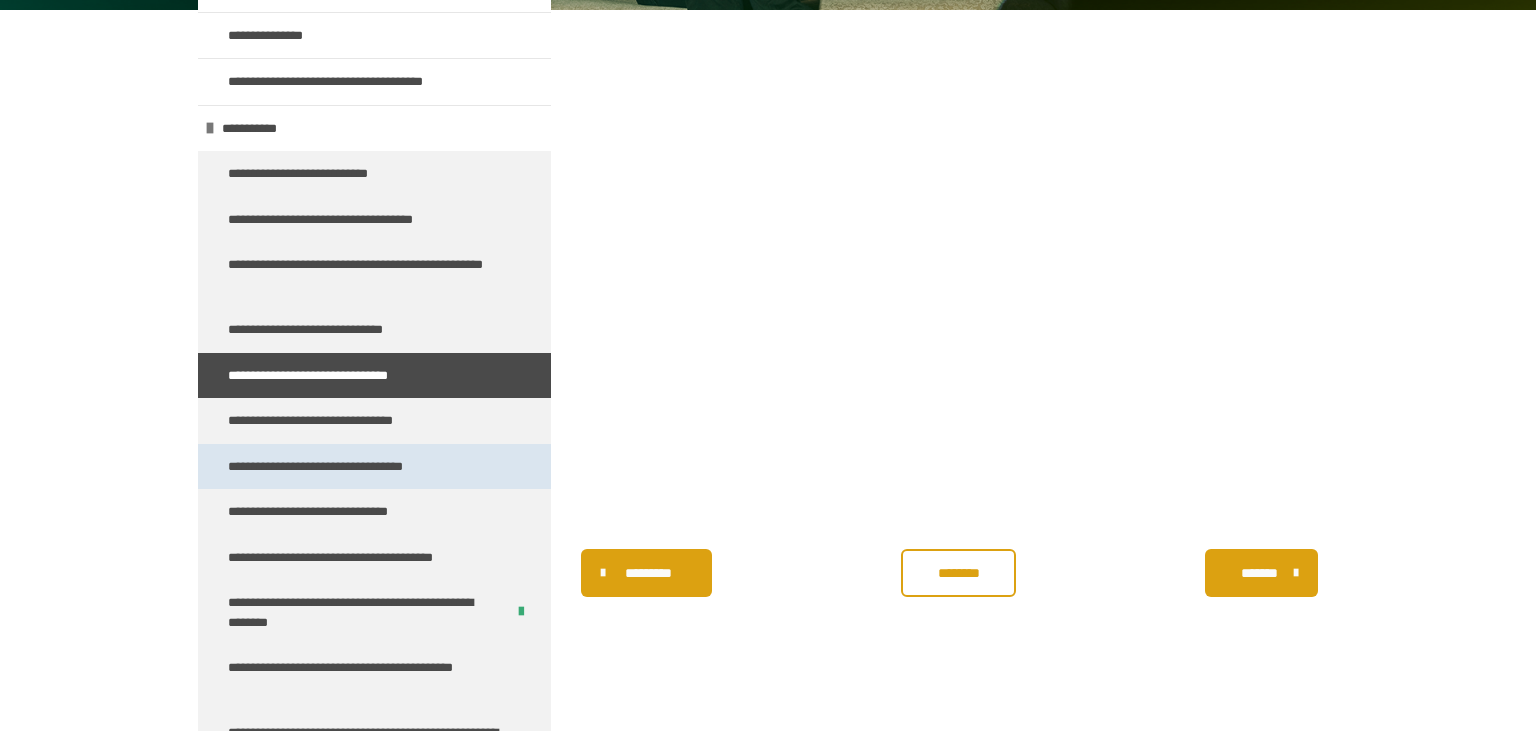 click on "**********" at bounding box center [345, 467] 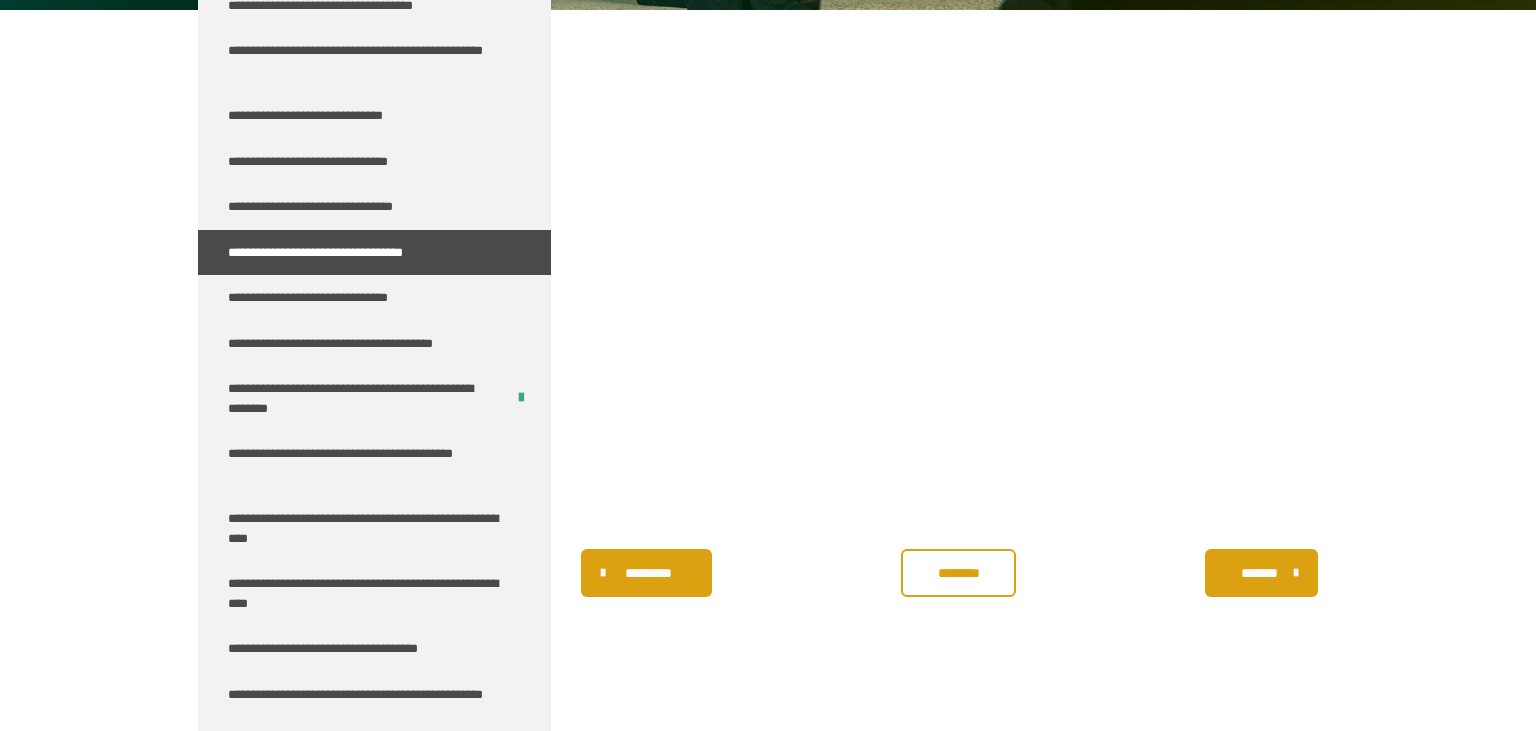 scroll, scrollTop: 314, scrollLeft: 0, axis: vertical 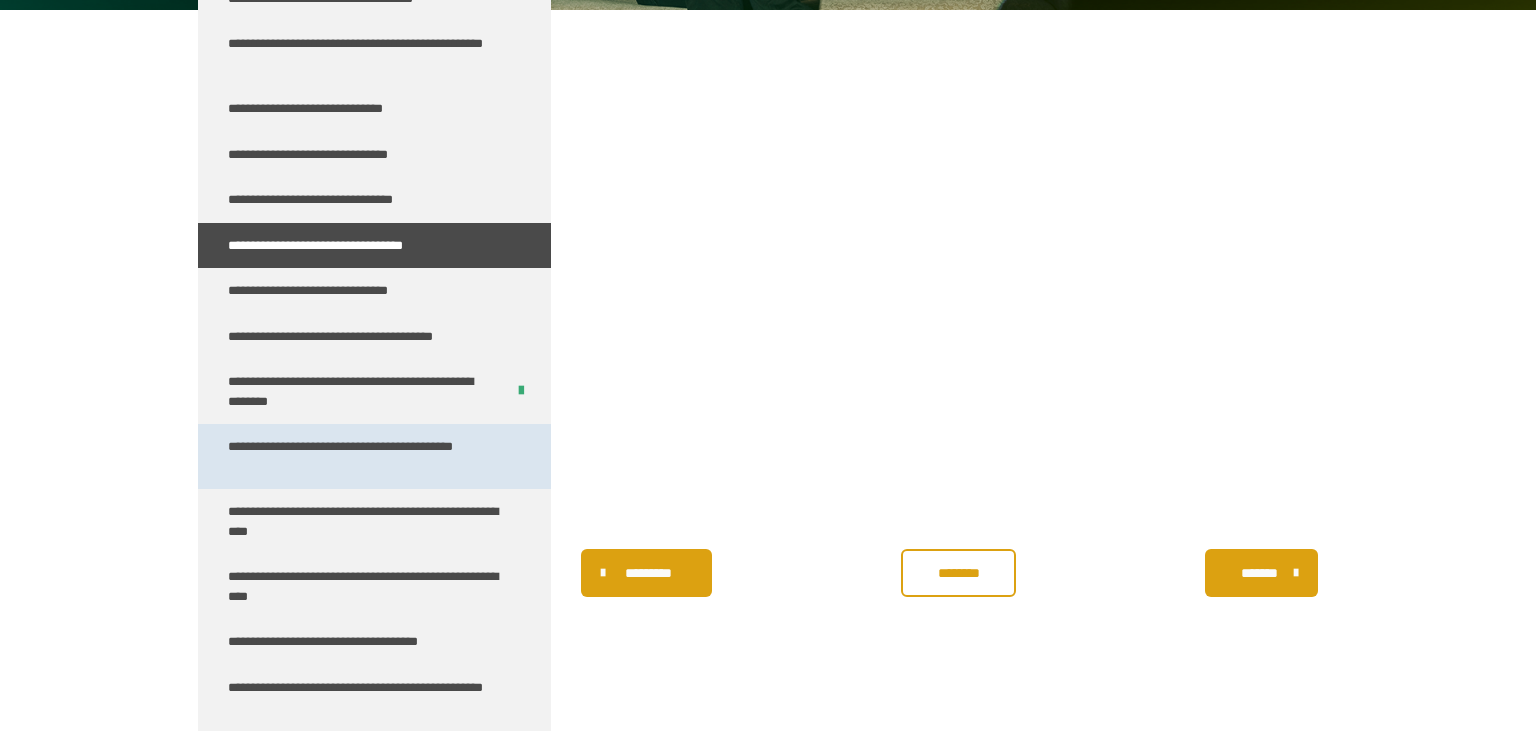 click on "**********" at bounding box center (366, 456) 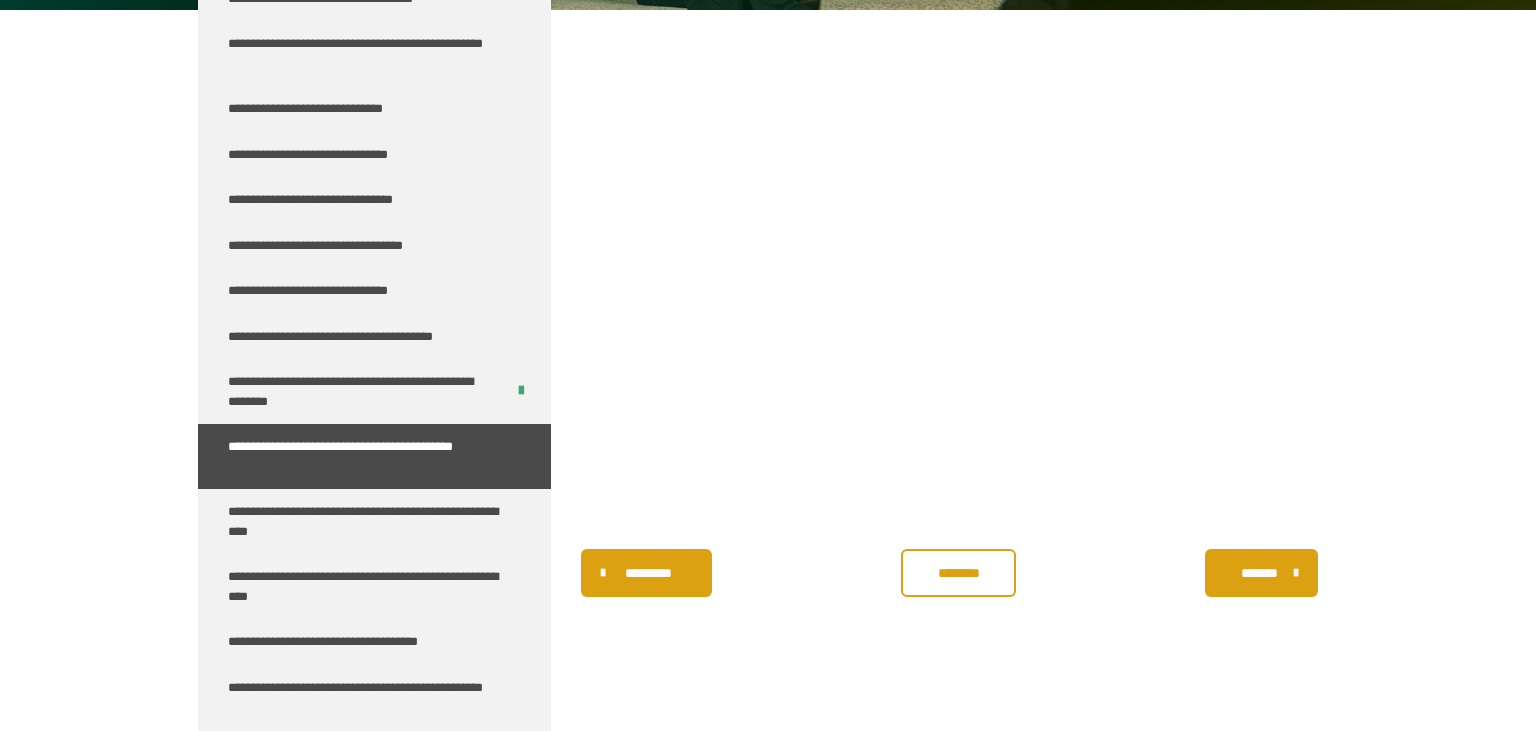 click on "********" at bounding box center [959, 573] 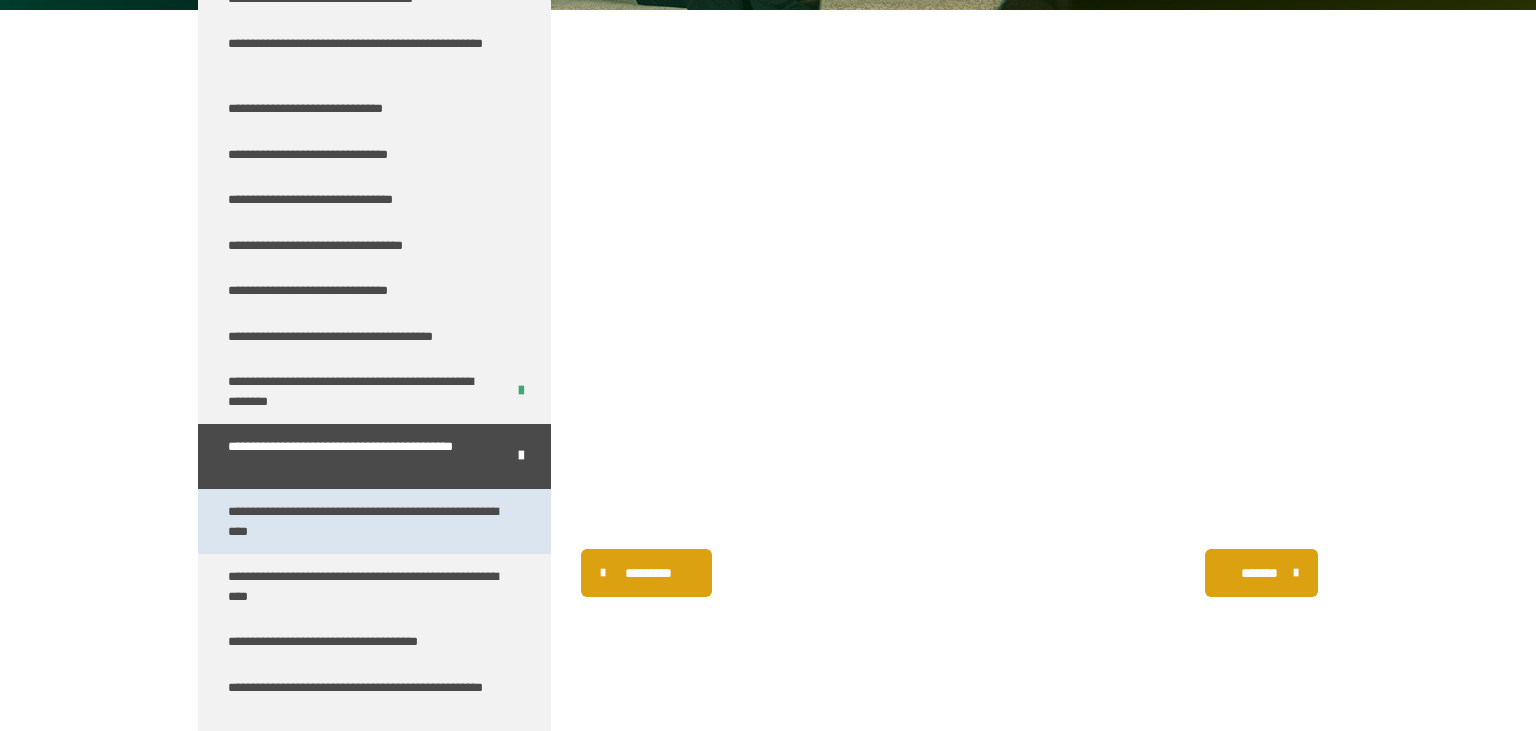 click on "**********" at bounding box center (366, 521) 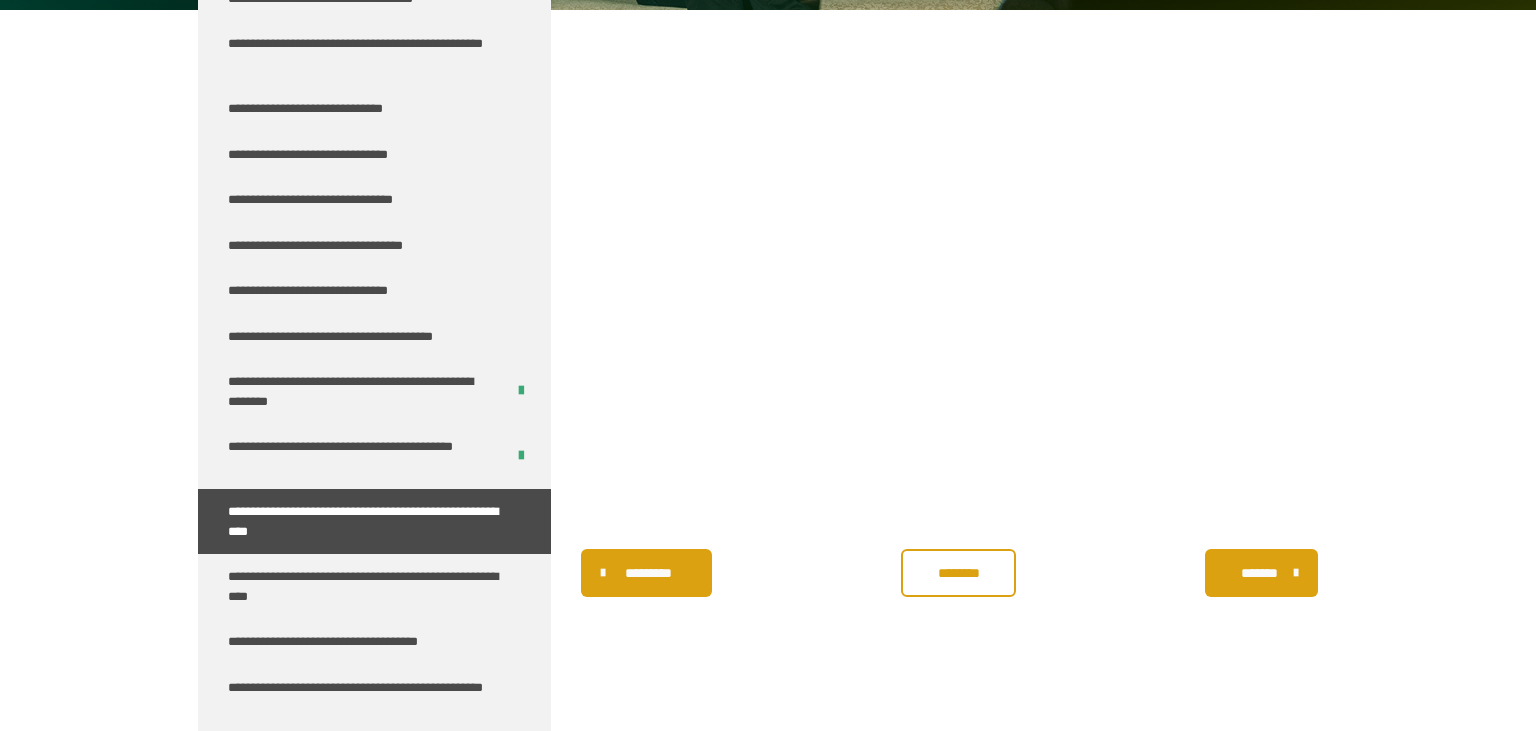 click on "********" at bounding box center (959, 573) 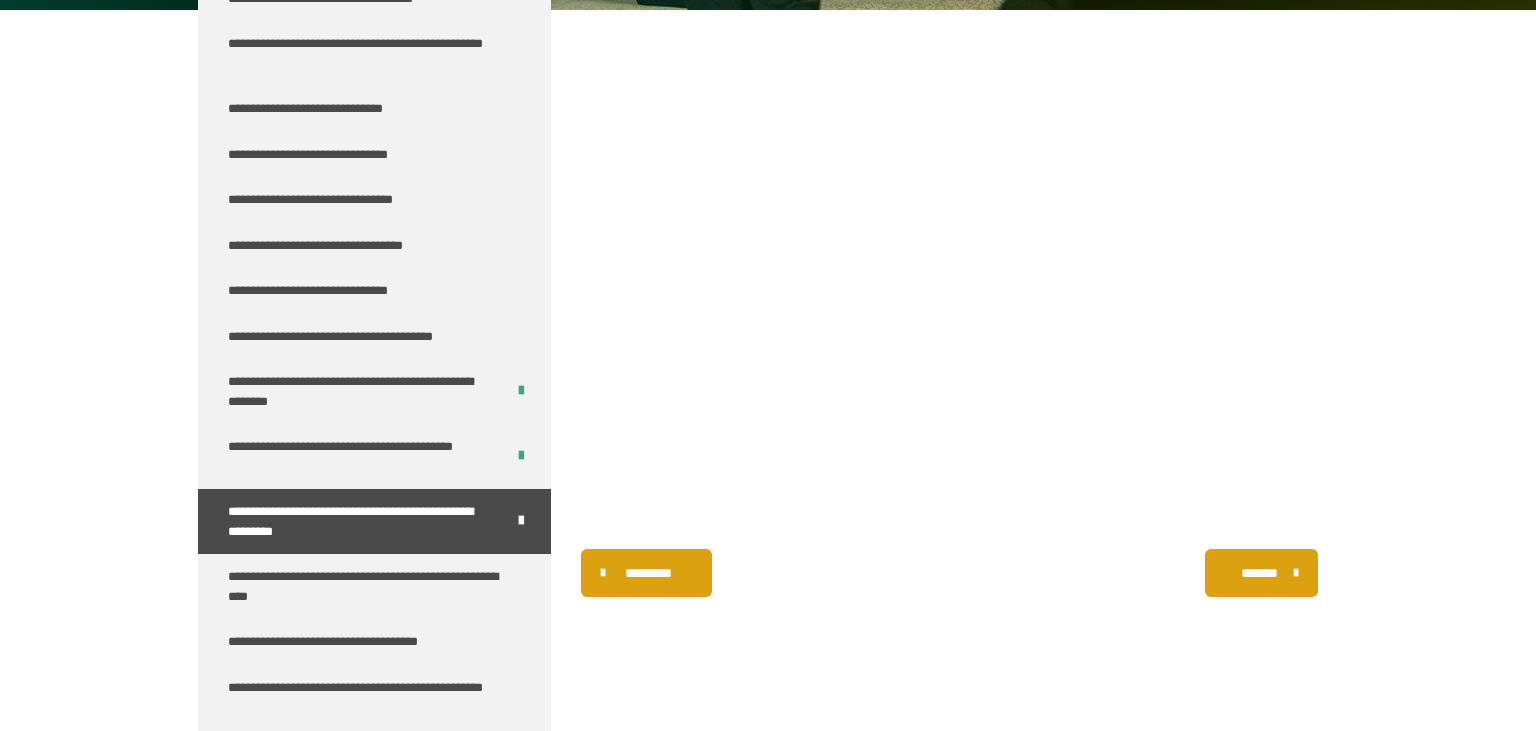 scroll, scrollTop: 410, scrollLeft: 0, axis: vertical 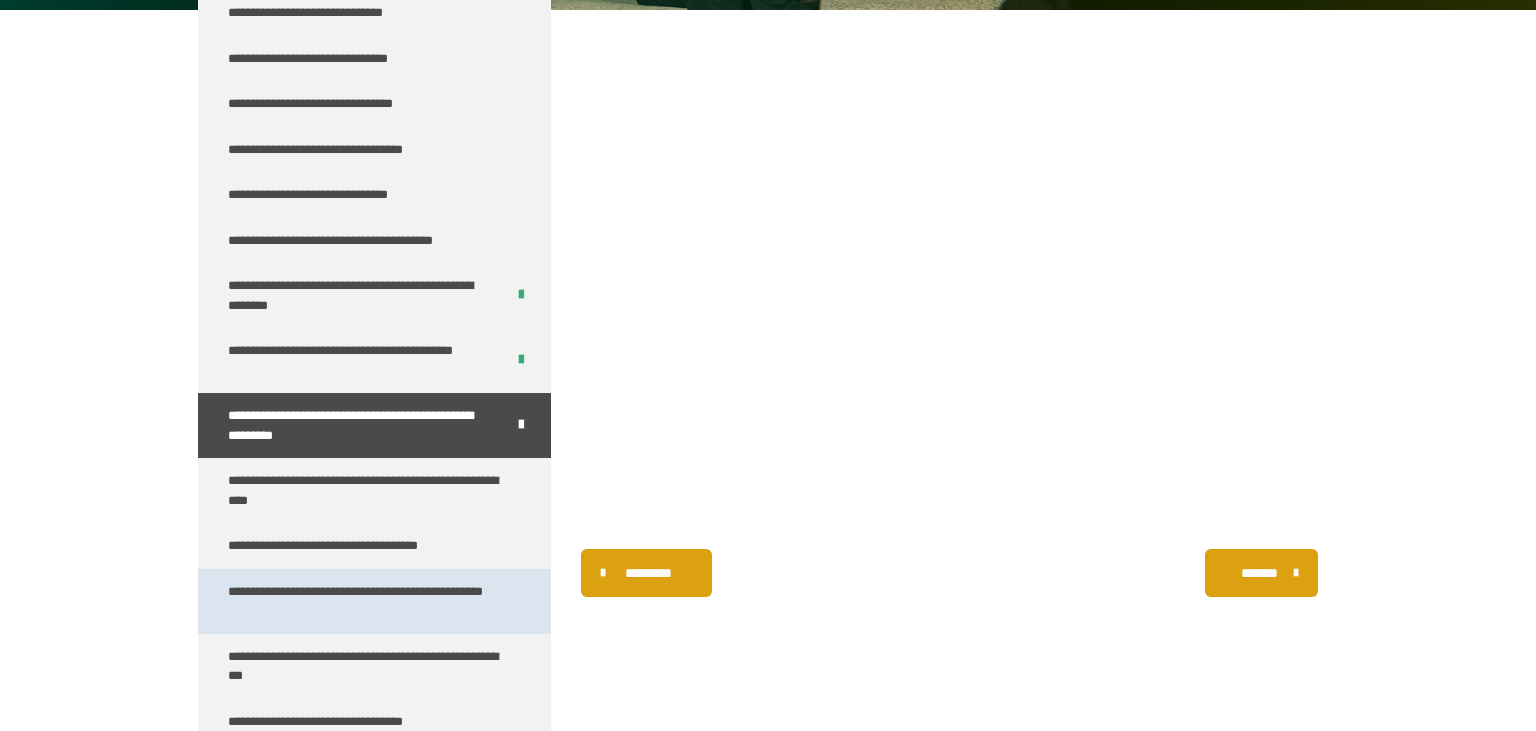 click on "**********" at bounding box center (366, 601) 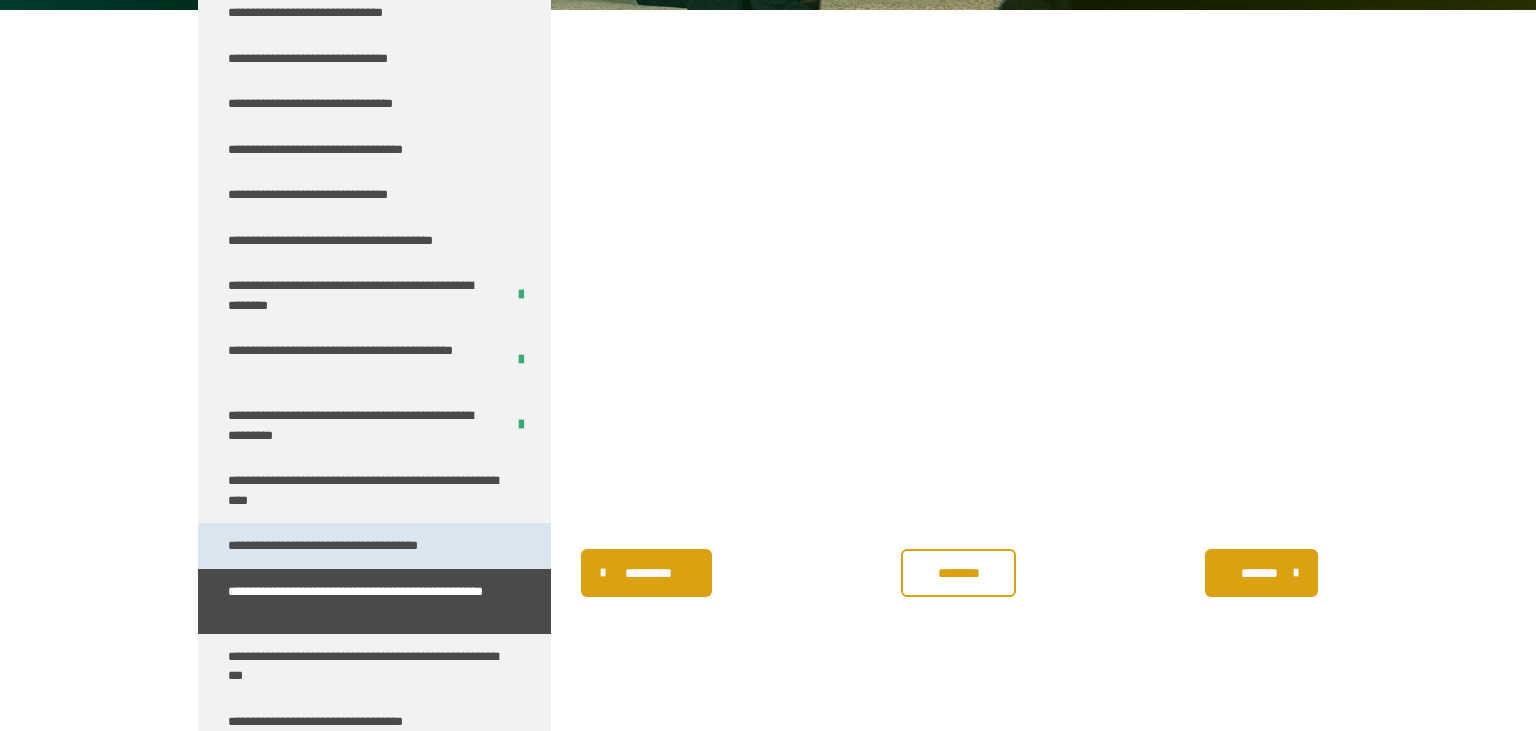 click on "**********" at bounding box center [360, 546] 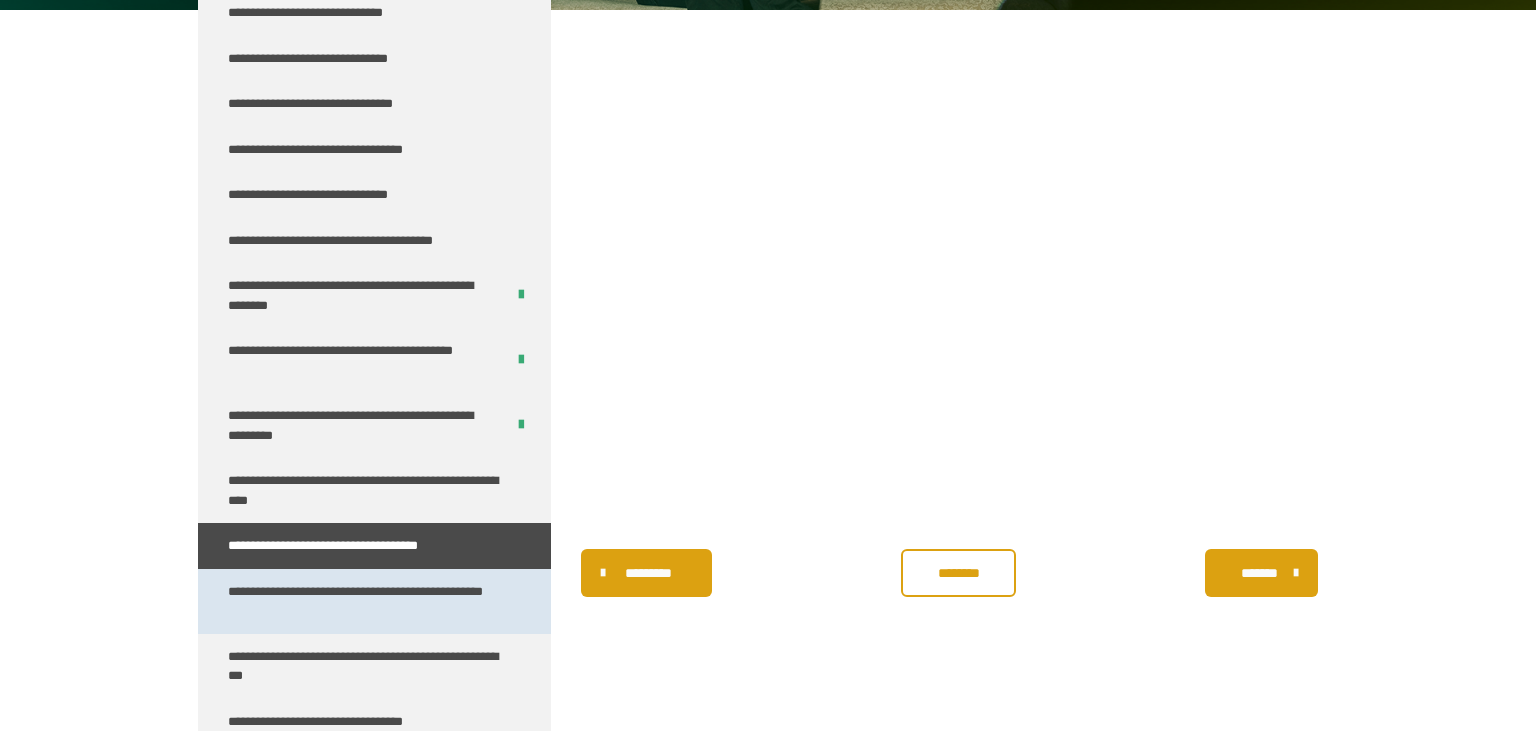 scroll, scrollTop: 479, scrollLeft: 0, axis: vertical 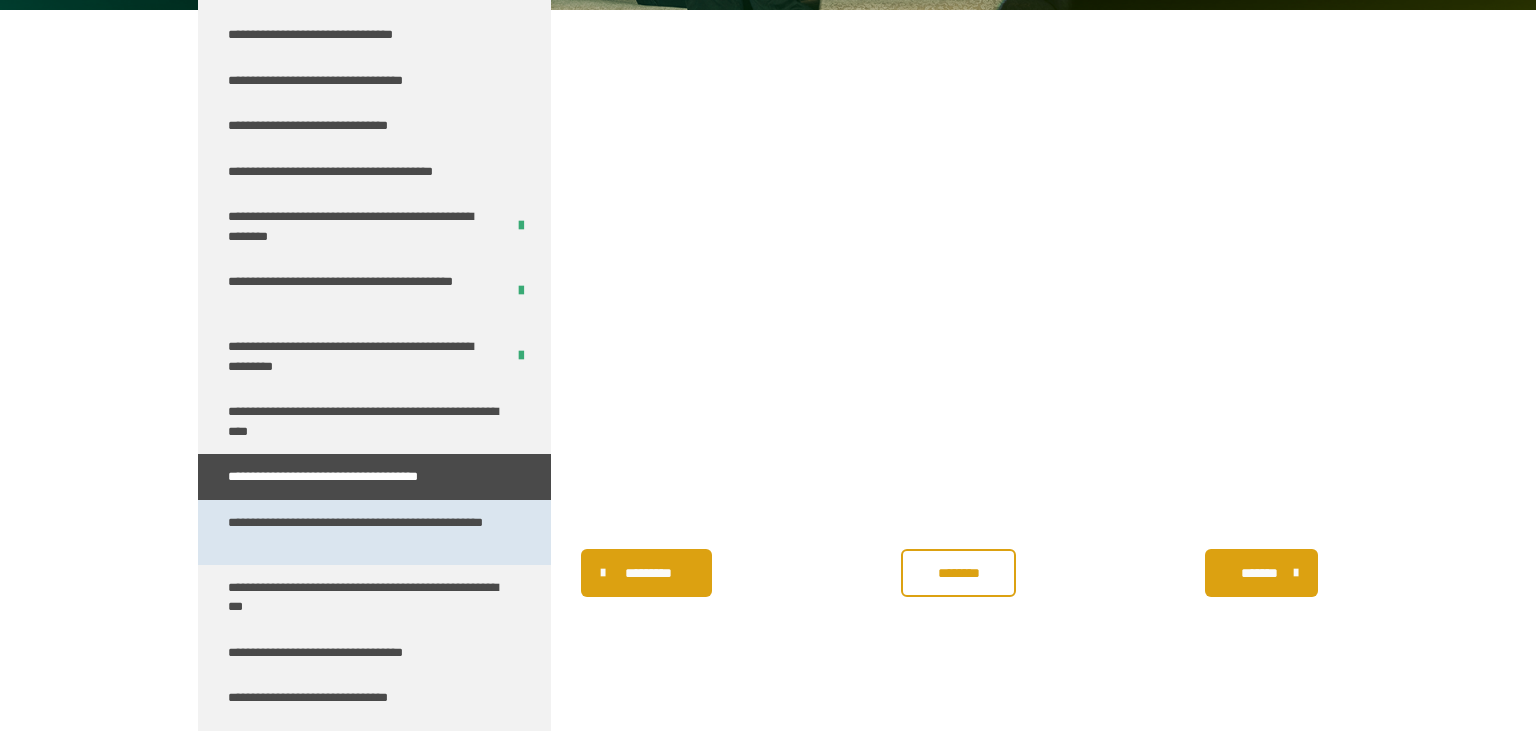 click on "**********" at bounding box center (366, 597) 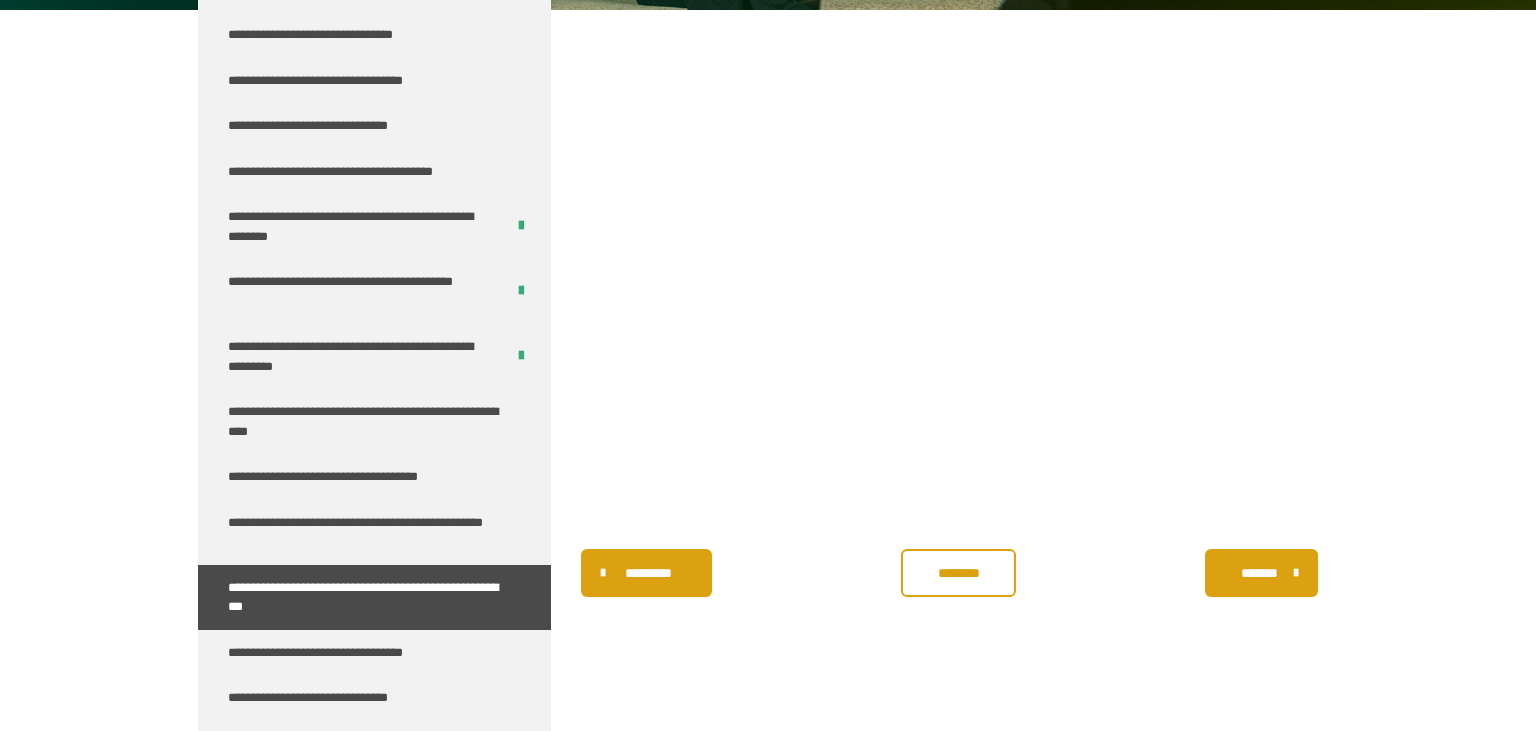 click on "********" at bounding box center (959, 573) 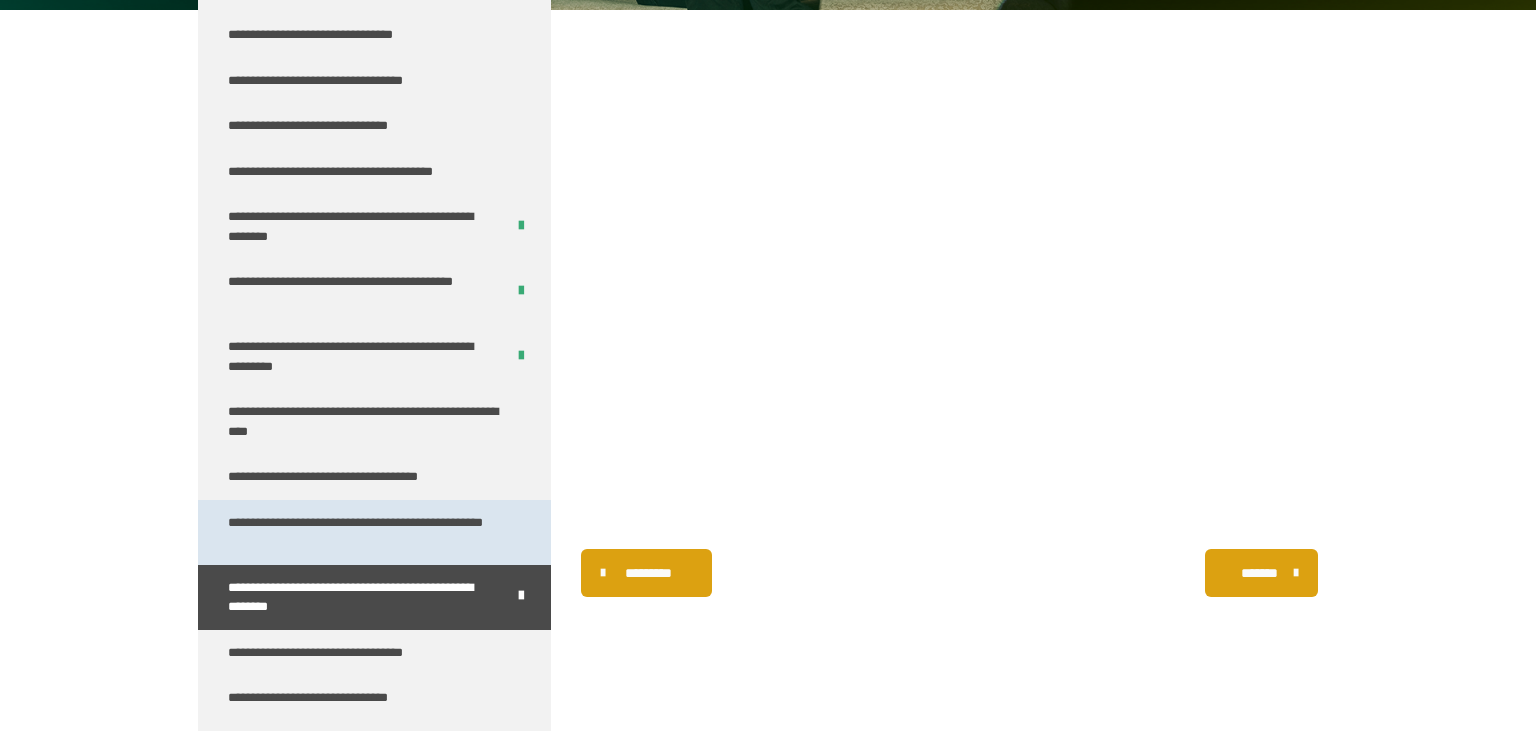 click on "**********" at bounding box center (366, 532) 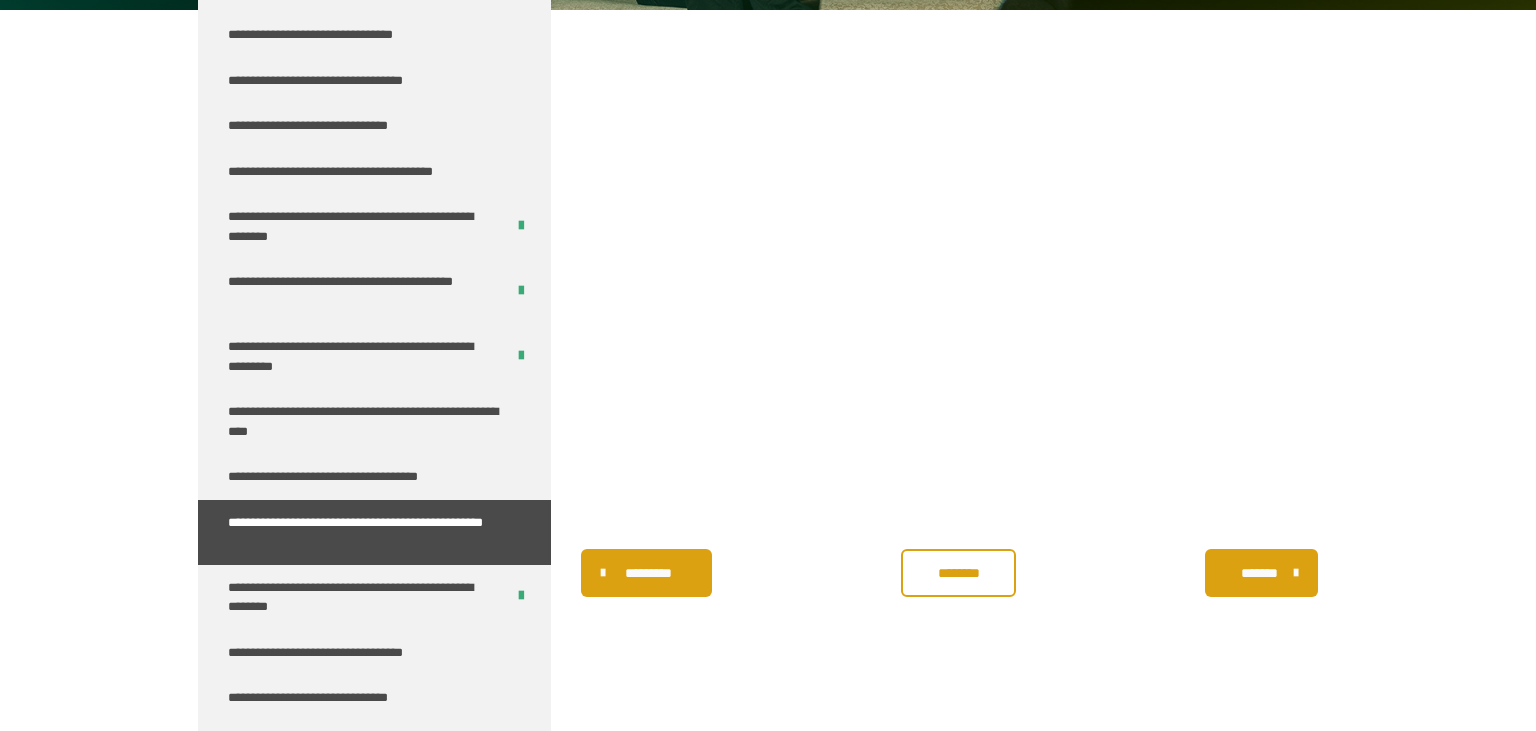 click on "********" at bounding box center [959, 573] 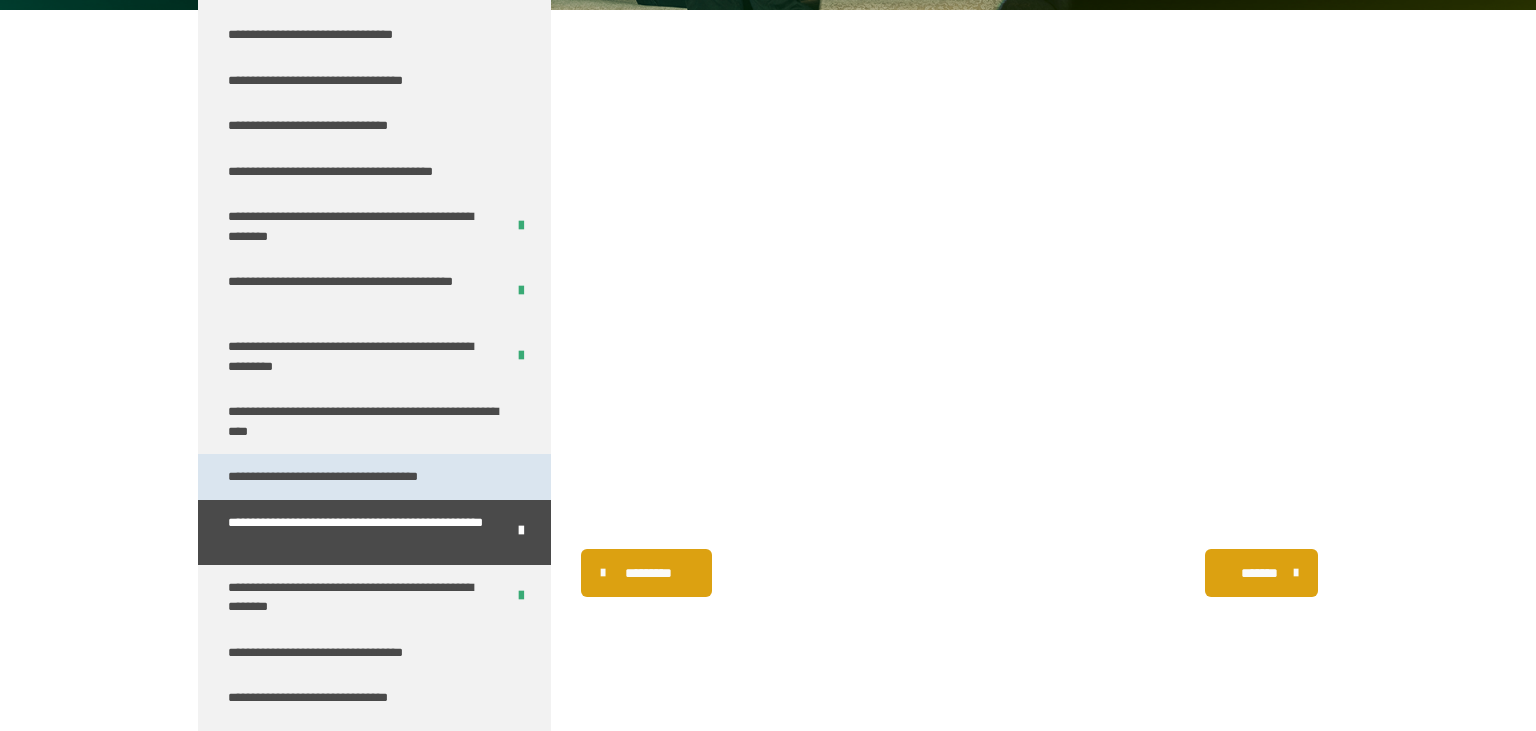 click on "**********" at bounding box center (360, 477) 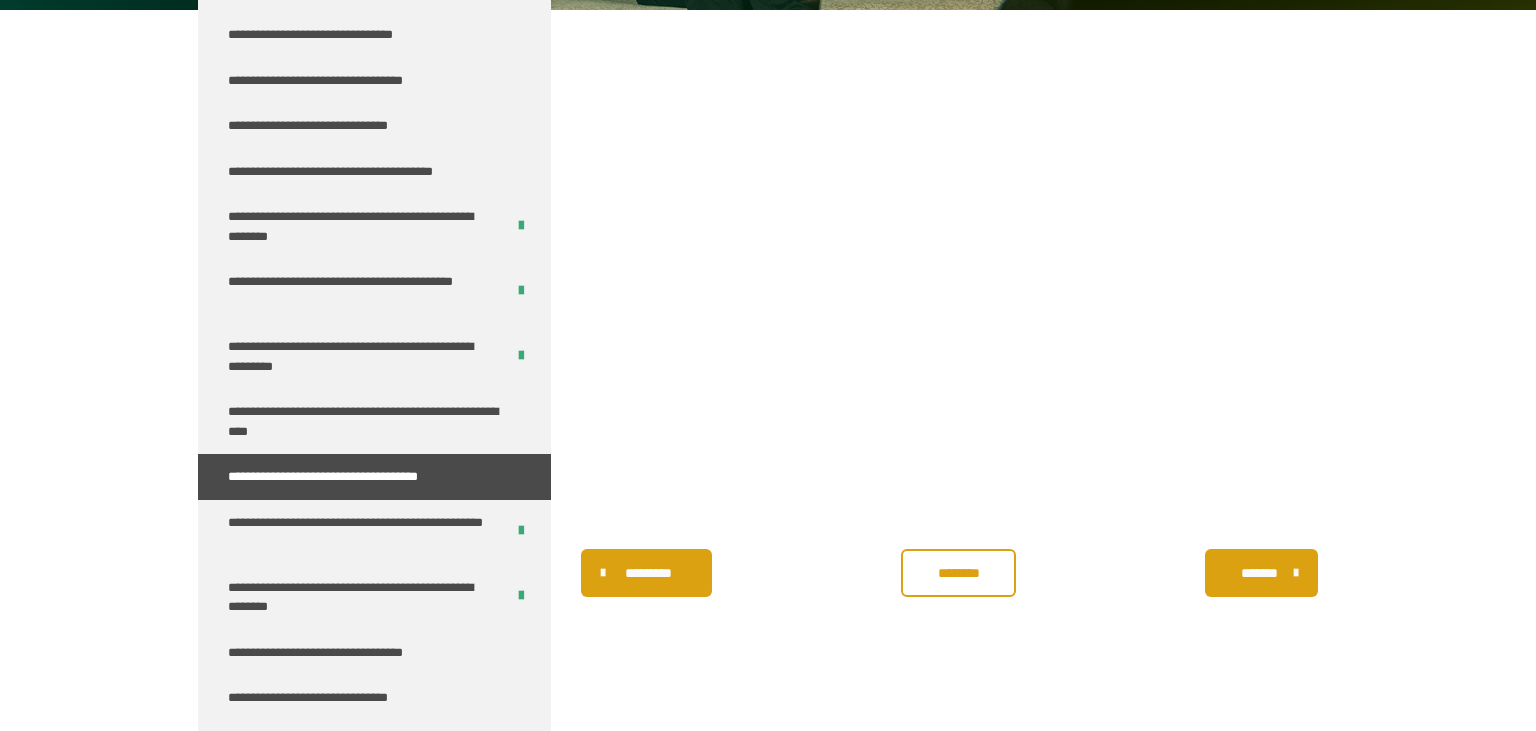 click on "********" at bounding box center [959, 573] 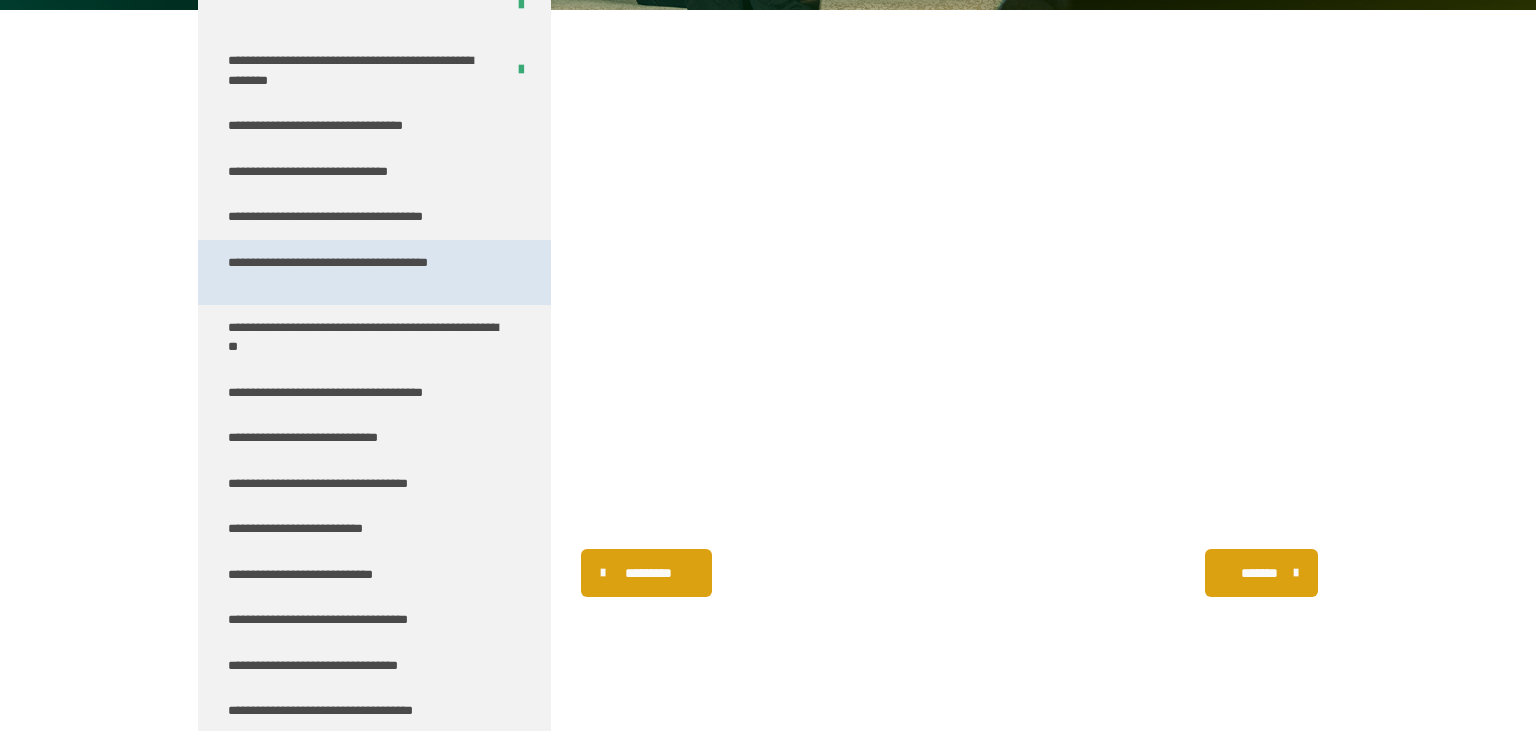 scroll, scrollTop: 1024, scrollLeft: 0, axis: vertical 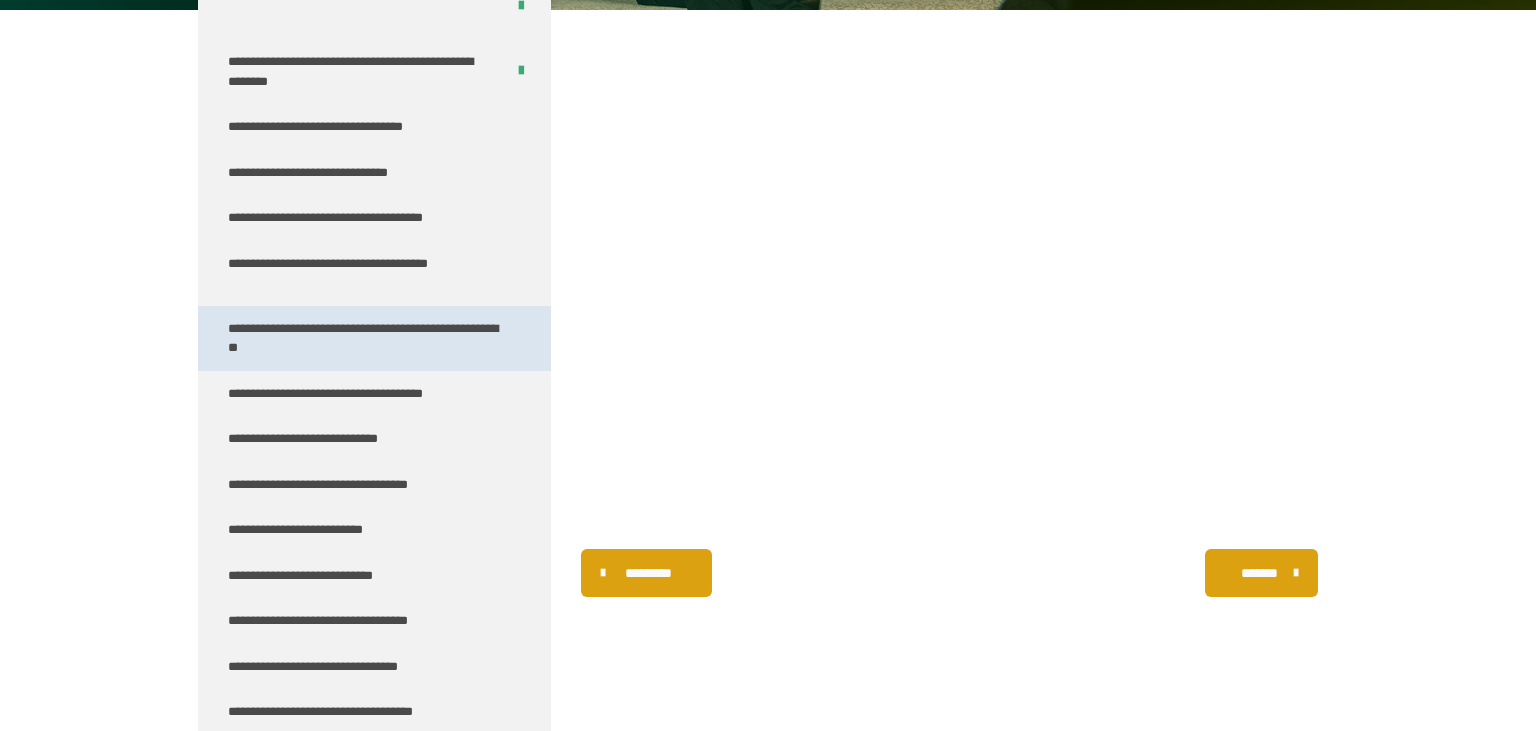 click on "**********" at bounding box center (366, 338) 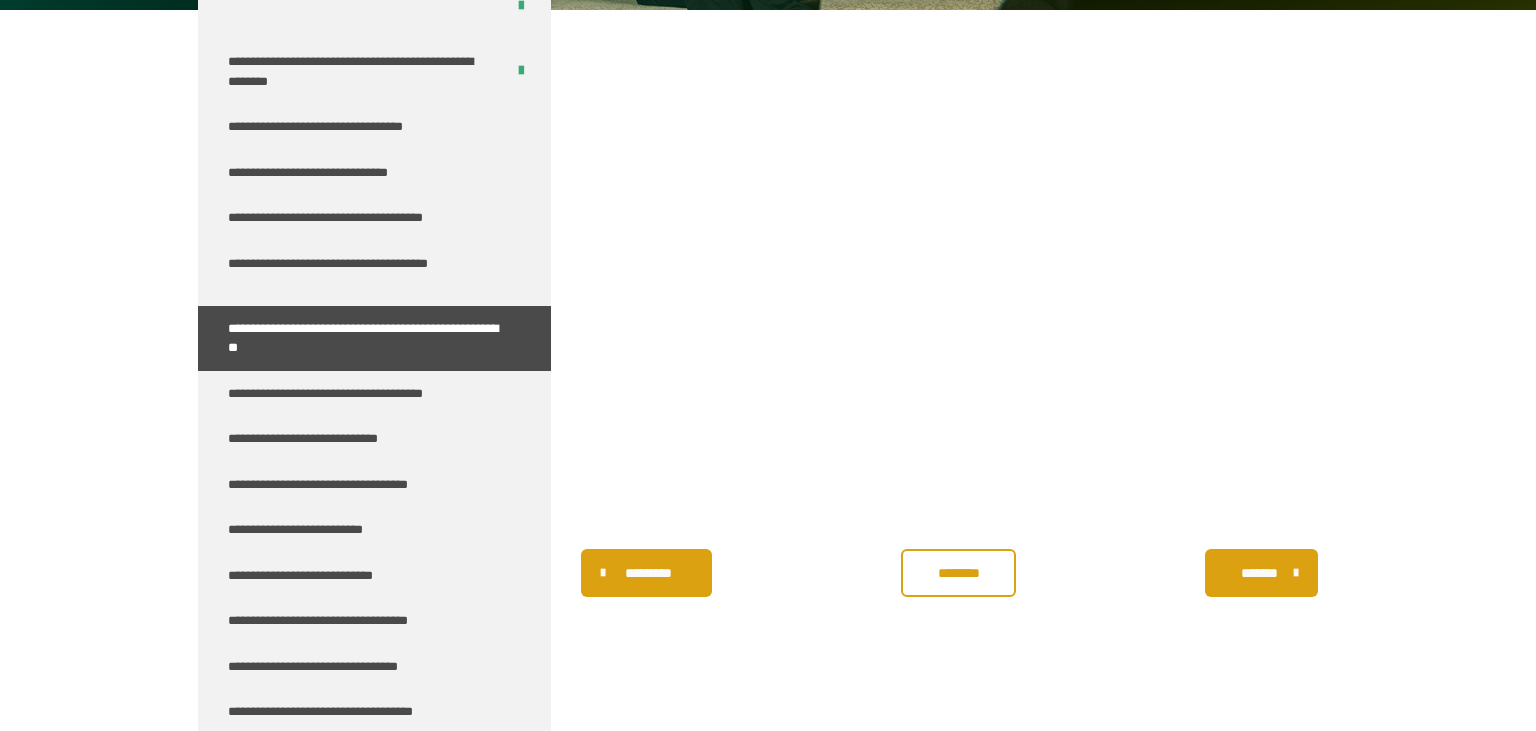 click on "********" at bounding box center [959, 573] 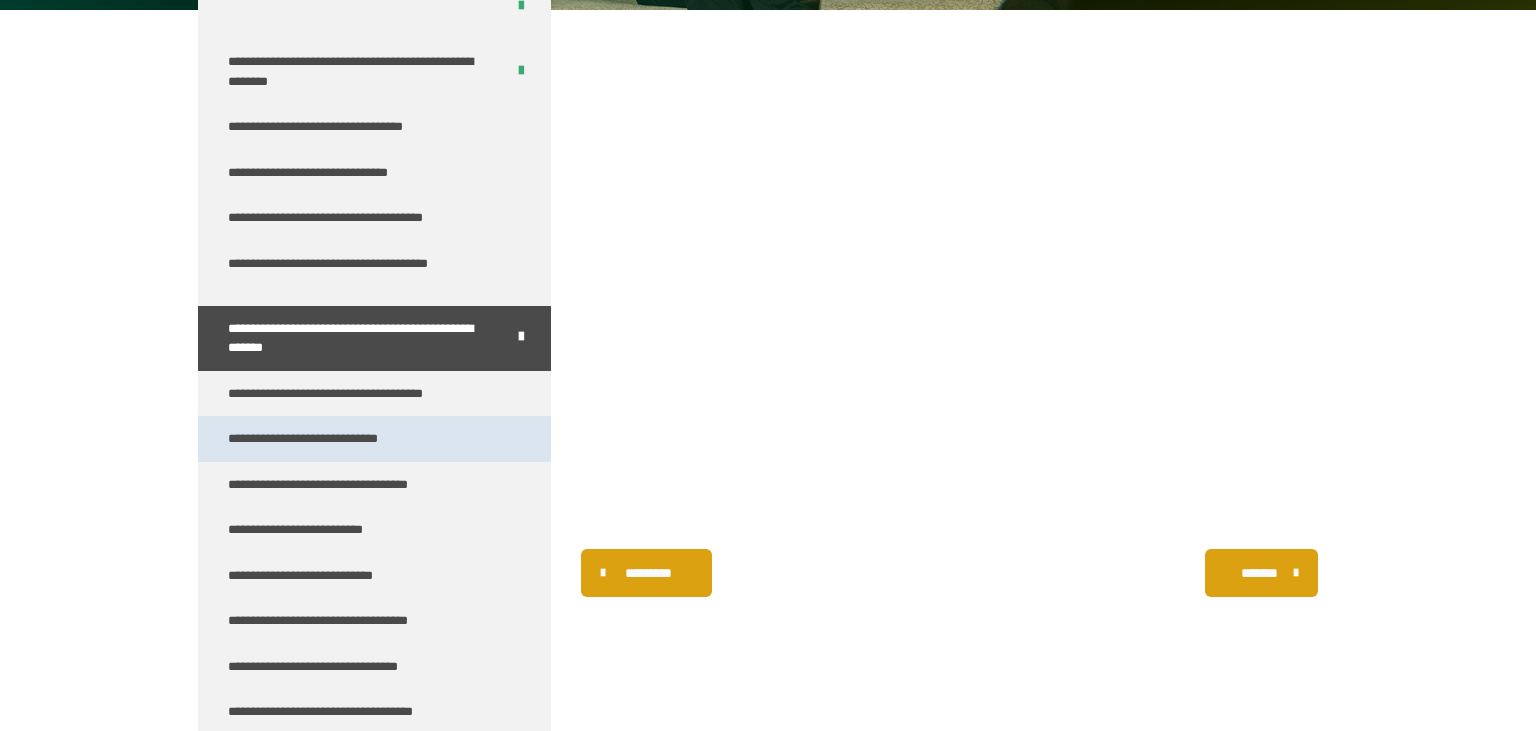 click on "**********" at bounding box center (329, 439) 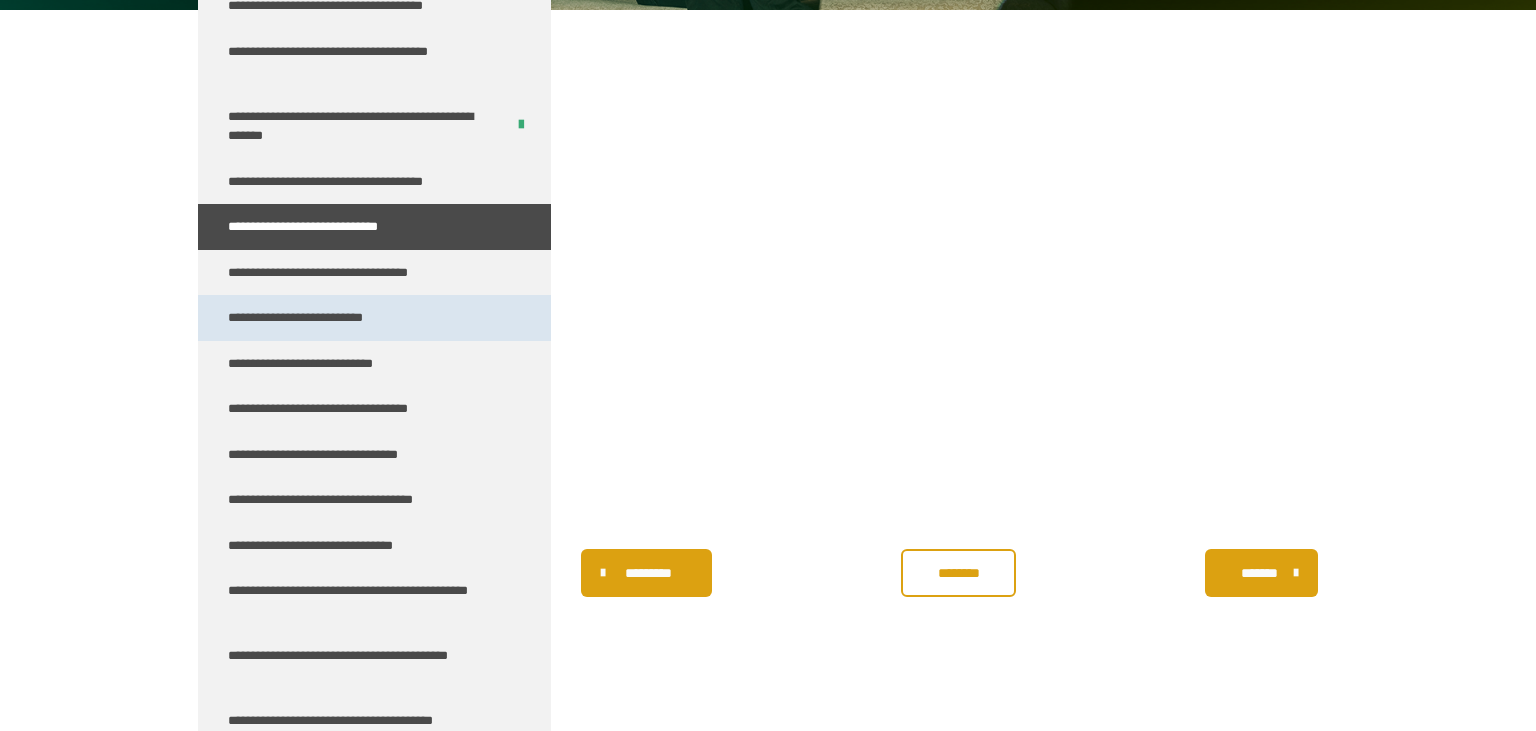 scroll, scrollTop: 1241, scrollLeft: 0, axis: vertical 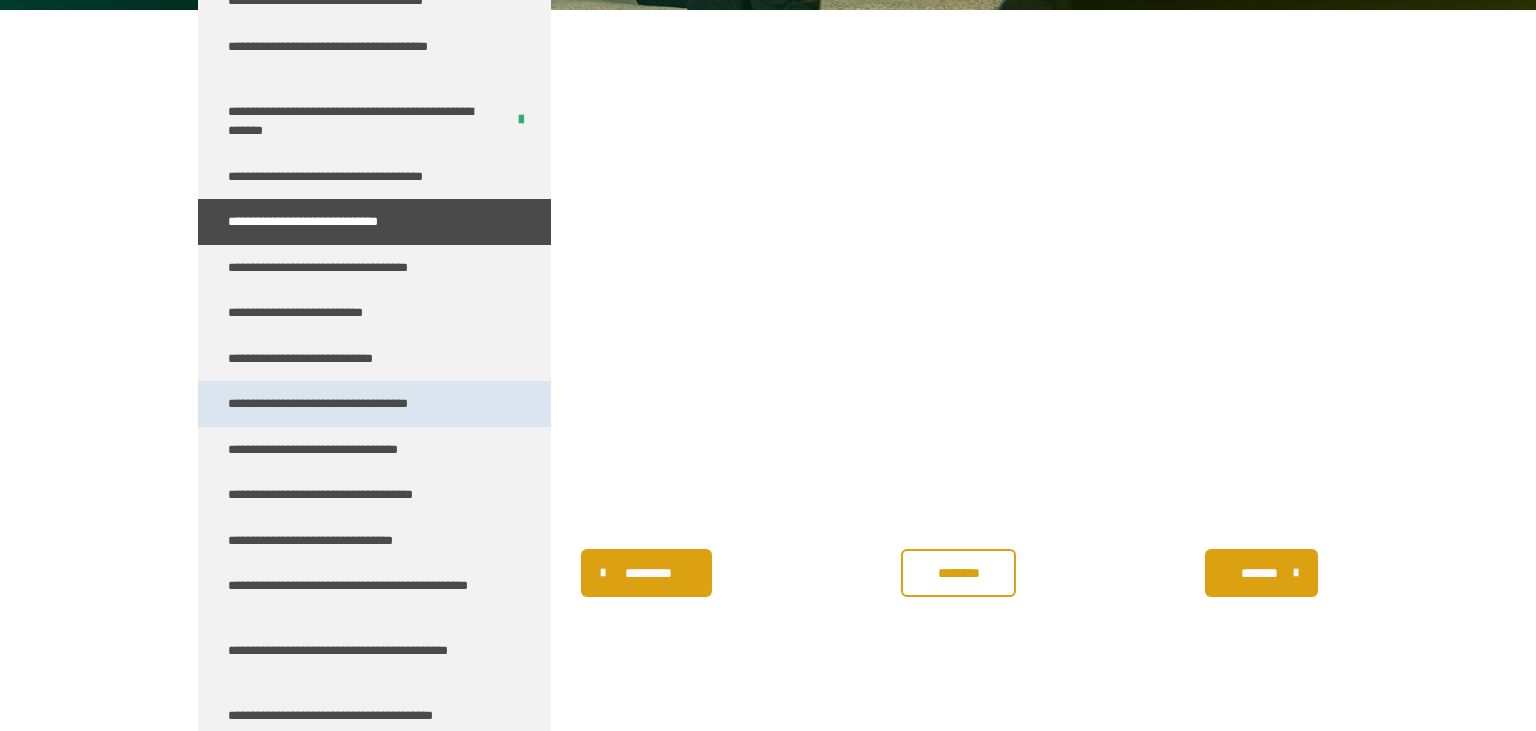 click on "**********" at bounding box center [341, 404] 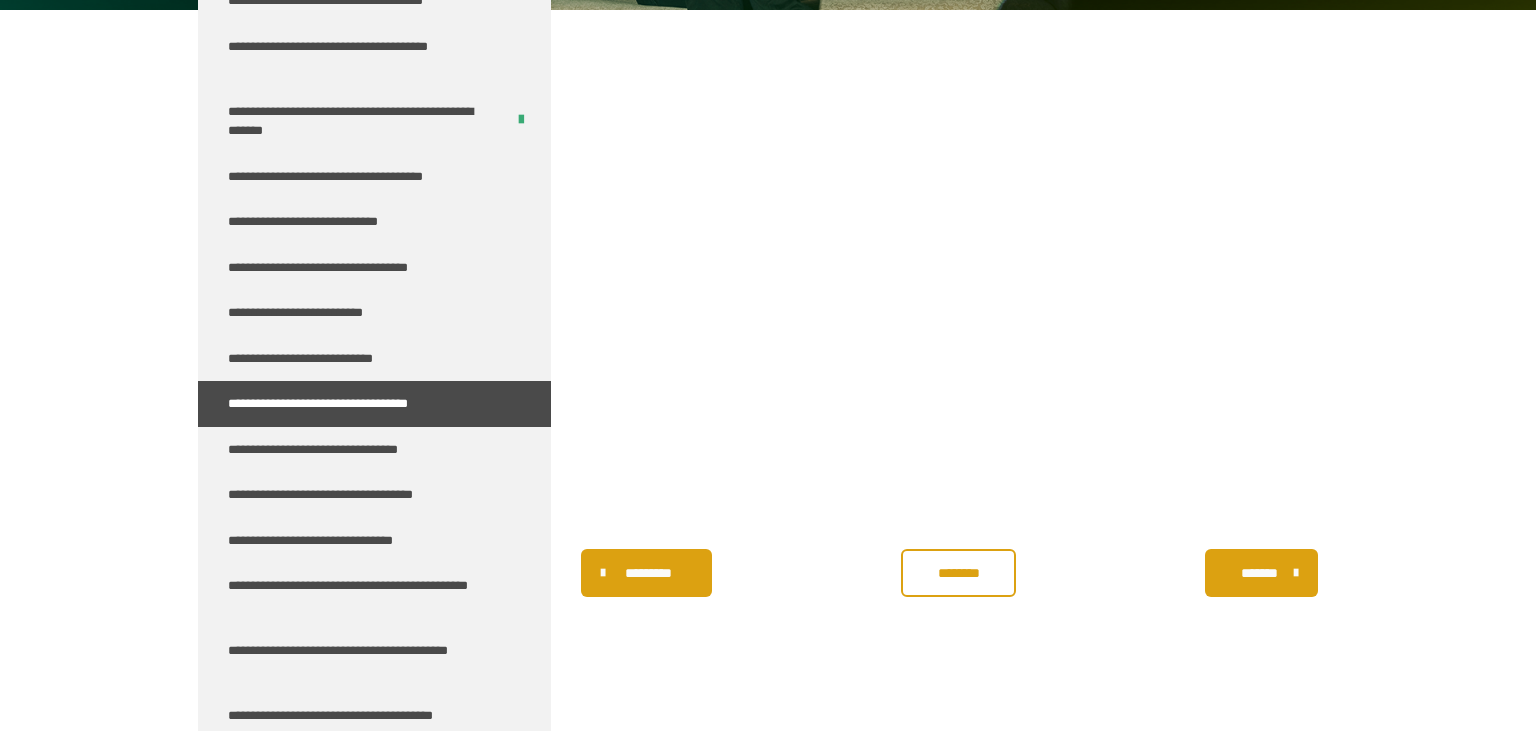 click on "********" at bounding box center (959, 573) 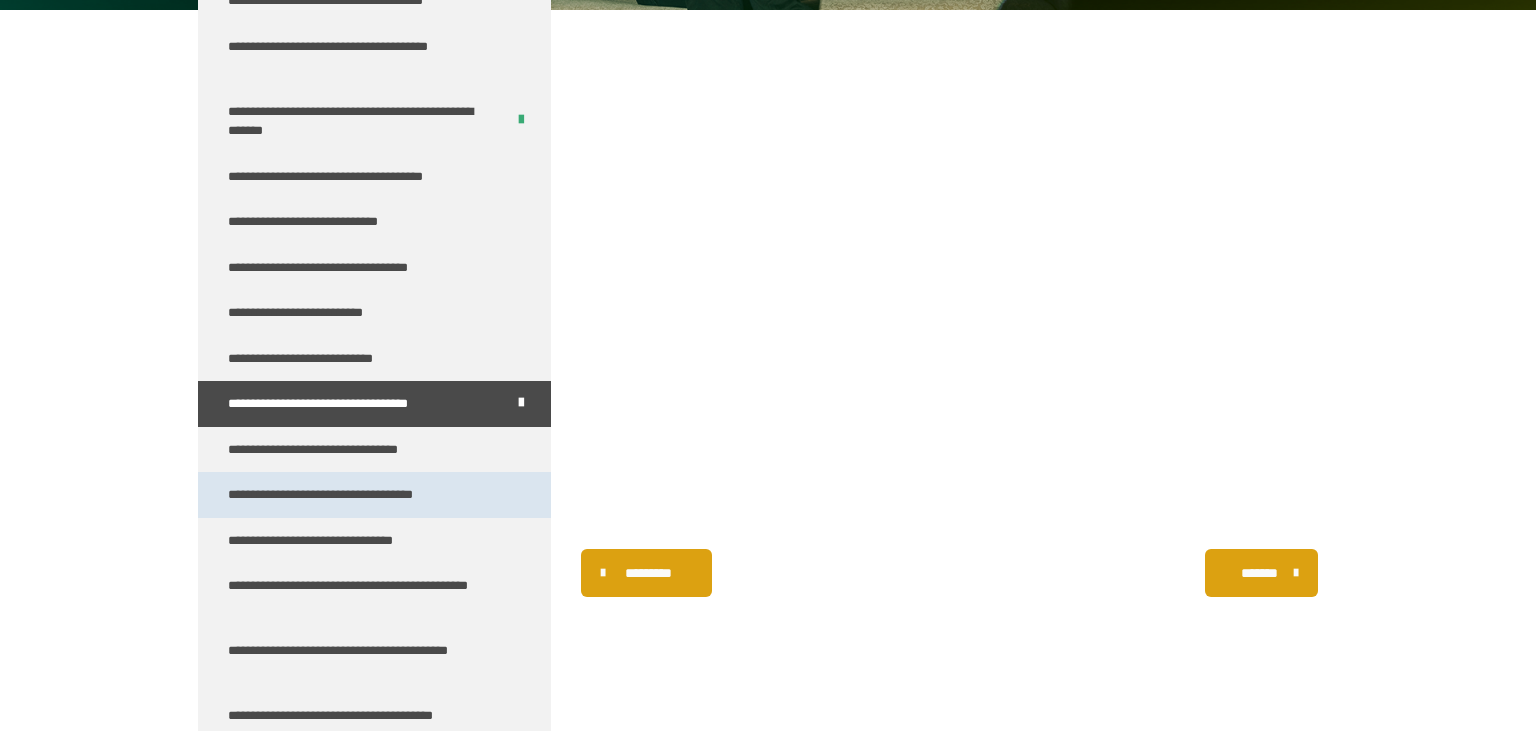 click on "**********" at bounding box center (354, 495) 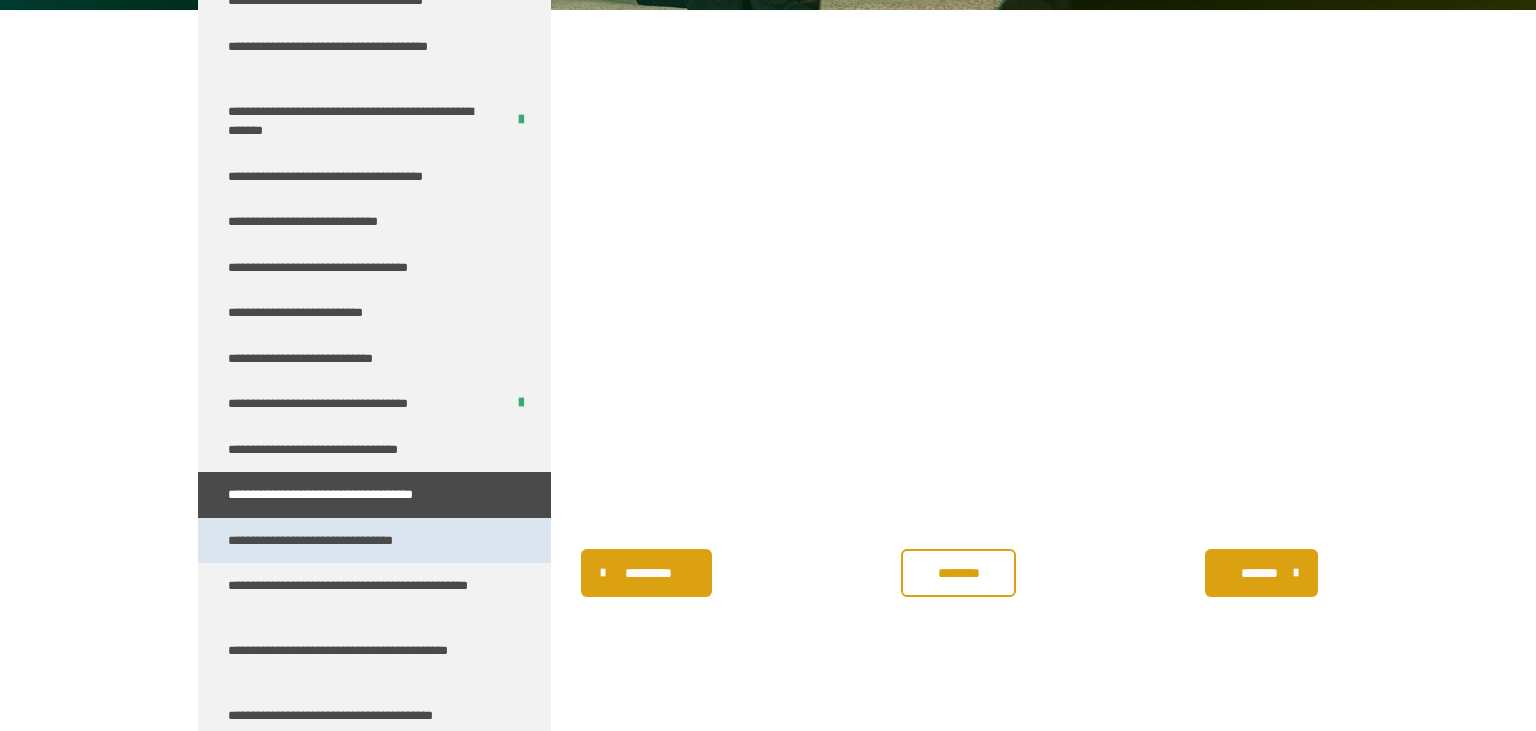 scroll, scrollTop: 1375, scrollLeft: 0, axis: vertical 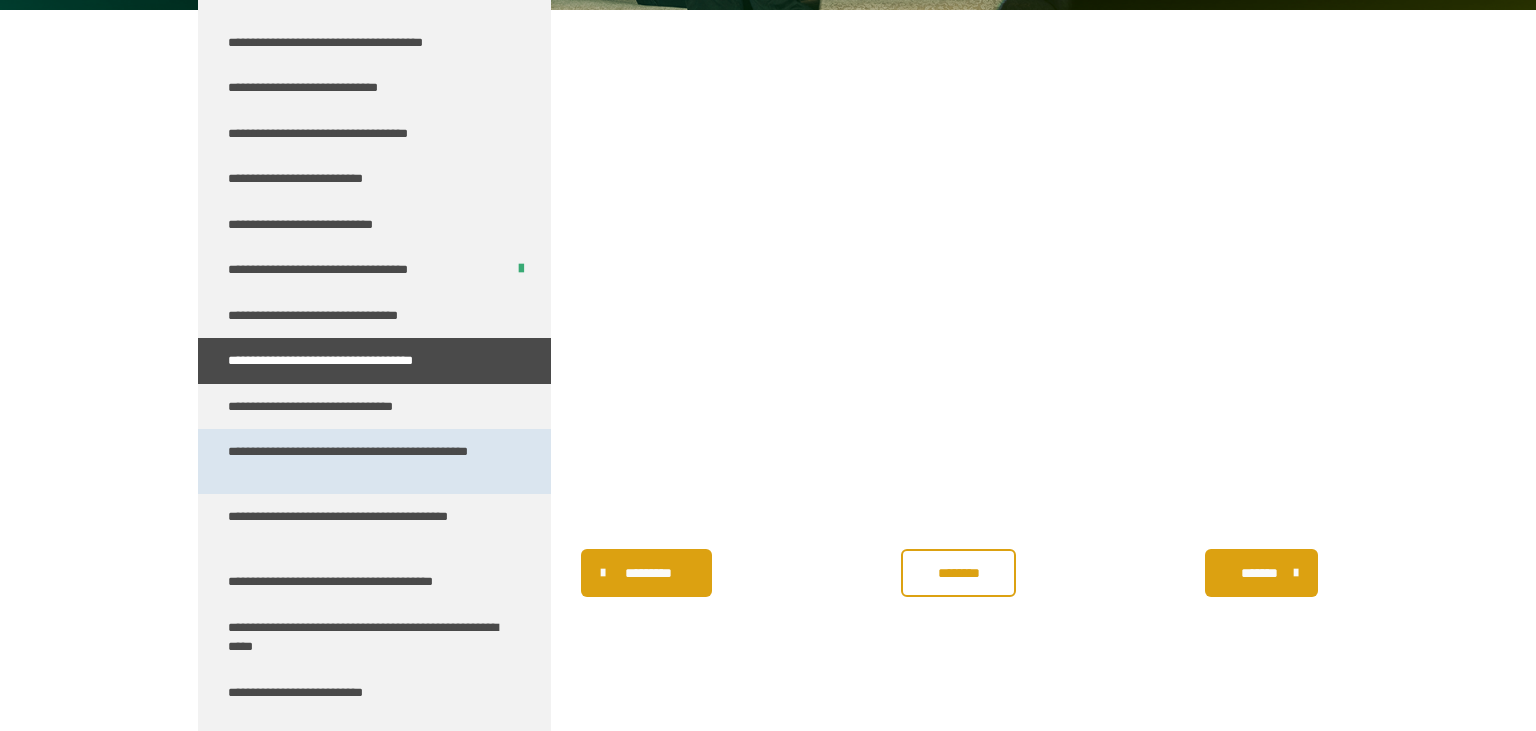click on "**********" at bounding box center (366, 461) 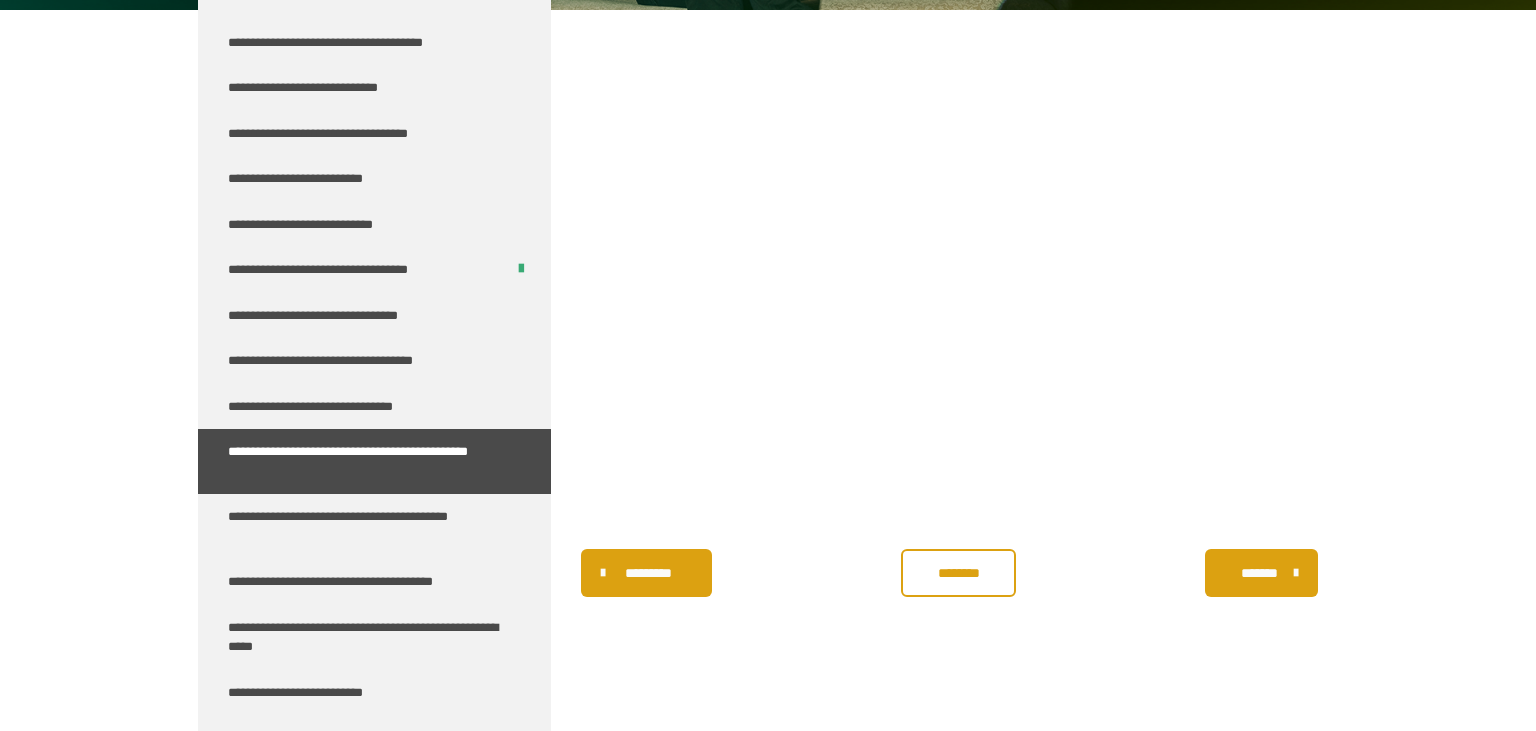 scroll, scrollTop: 468, scrollLeft: 0, axis: vertical 